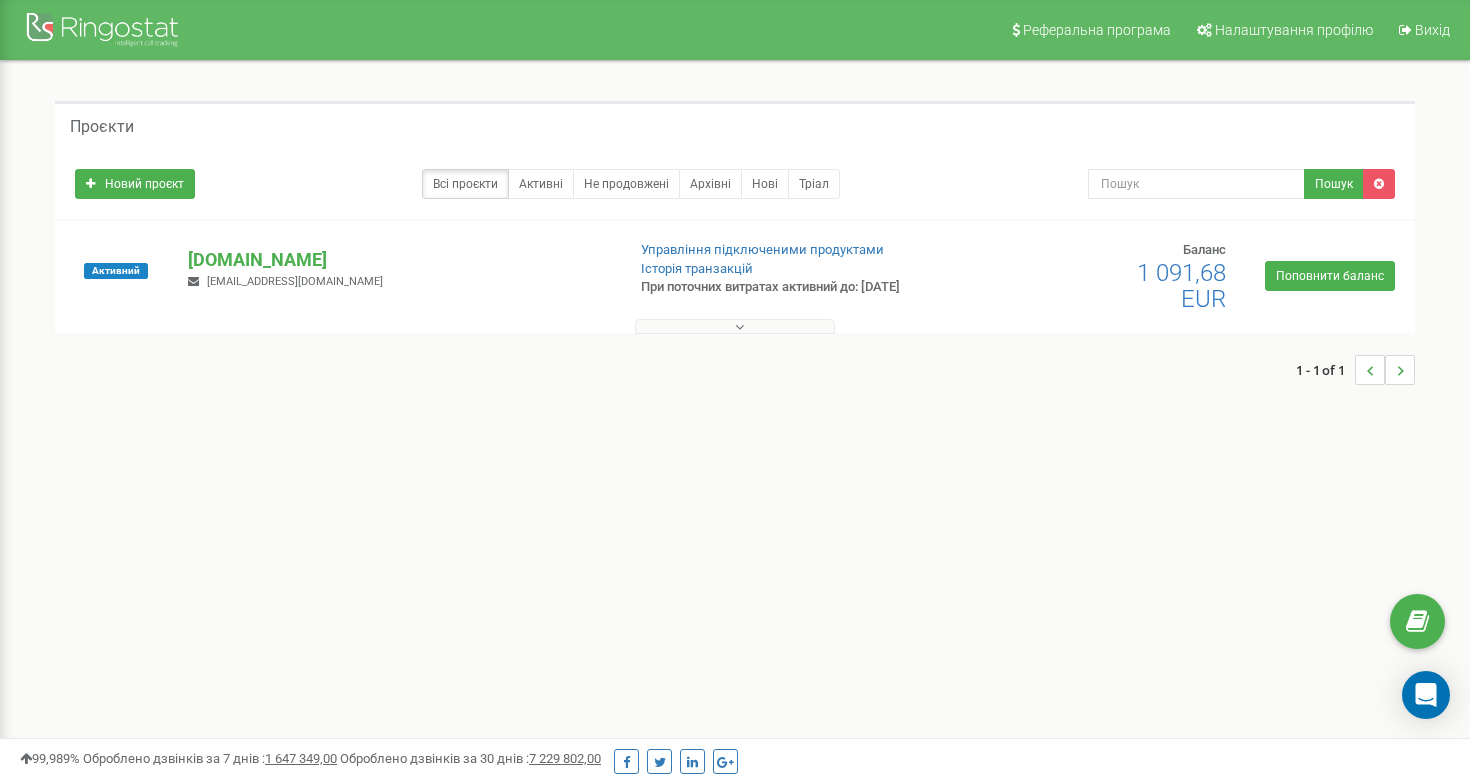 scroll, scrollTop: 0, scrollLeft: 0, axis: both 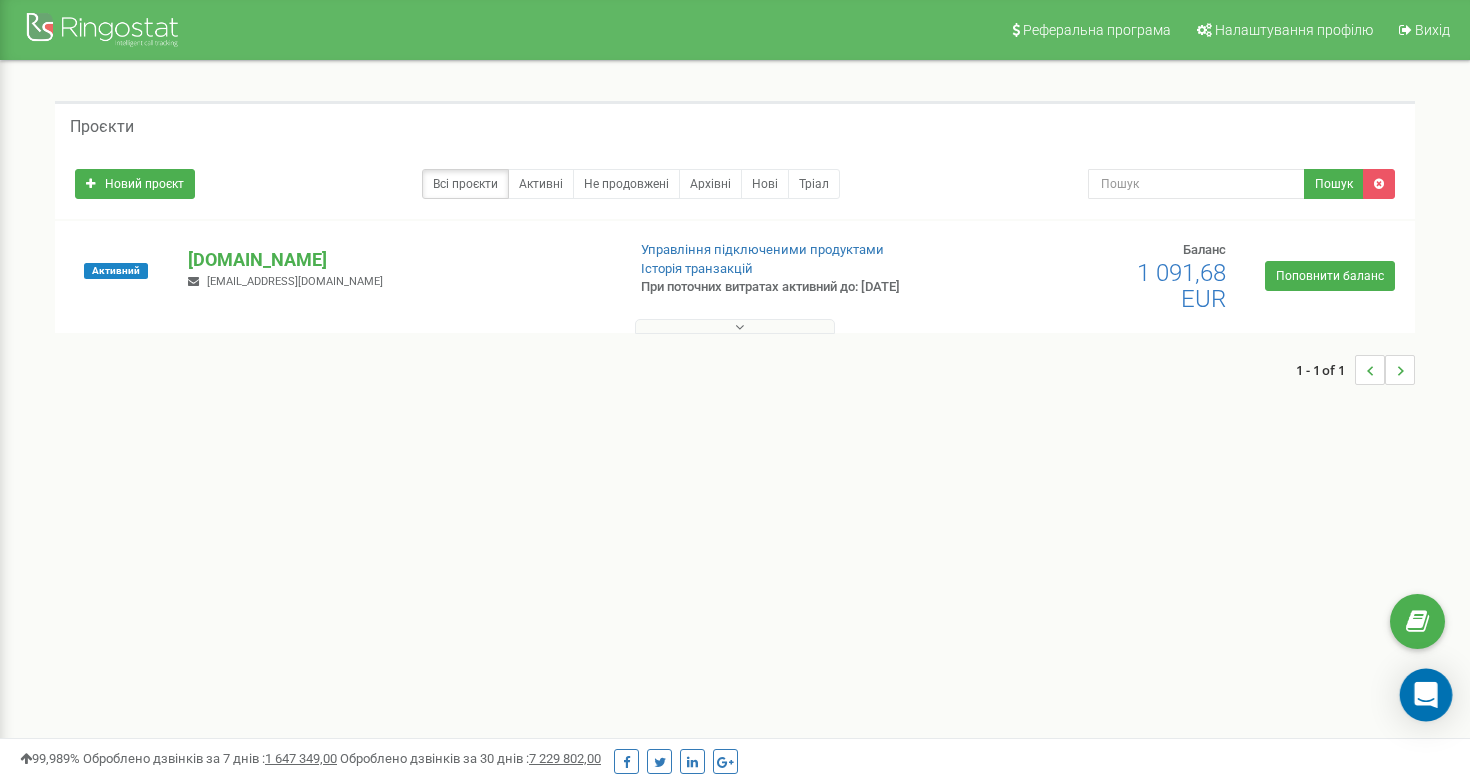 click at bounding box center (1426, 695) 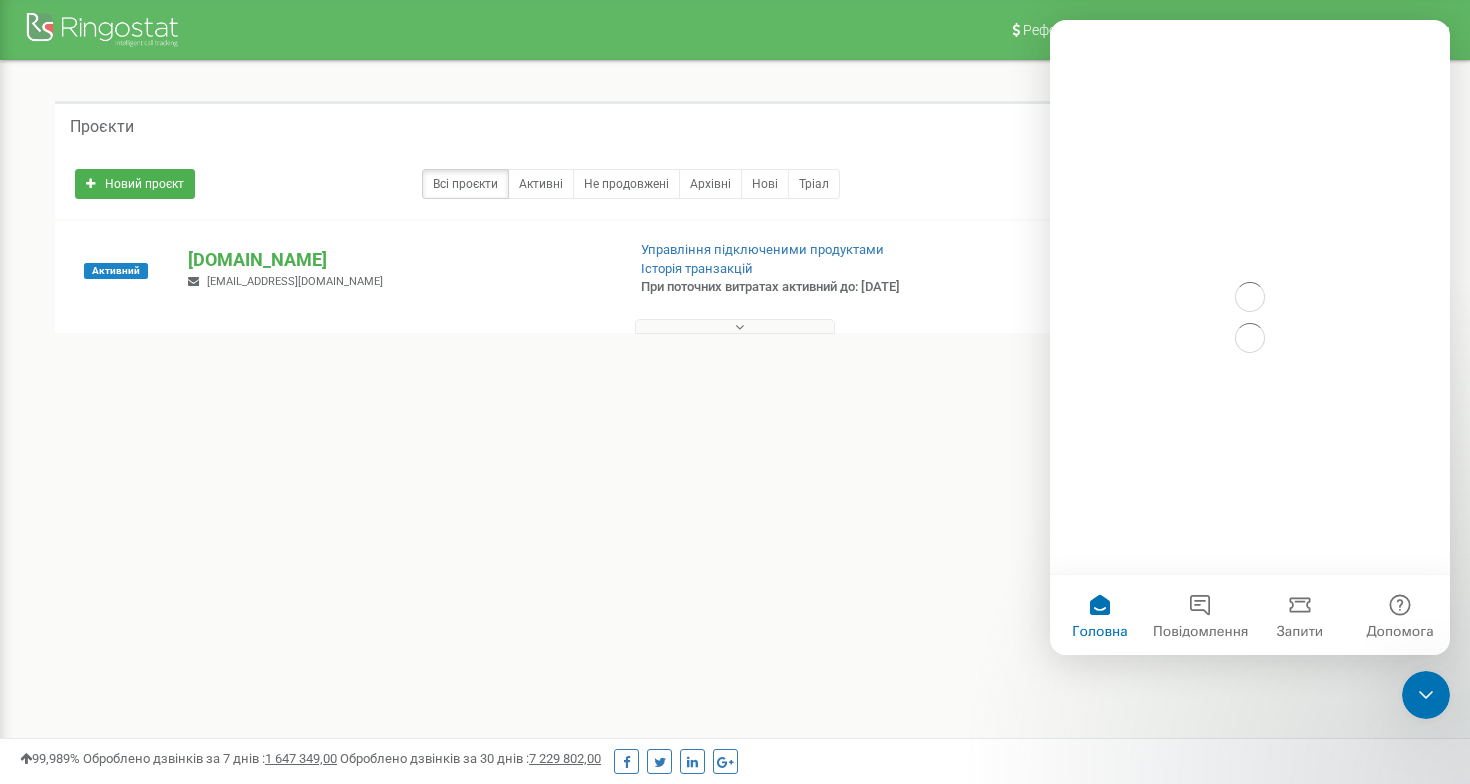 scroll, scrollTop: 0, scrollLeft: 0, axis: both 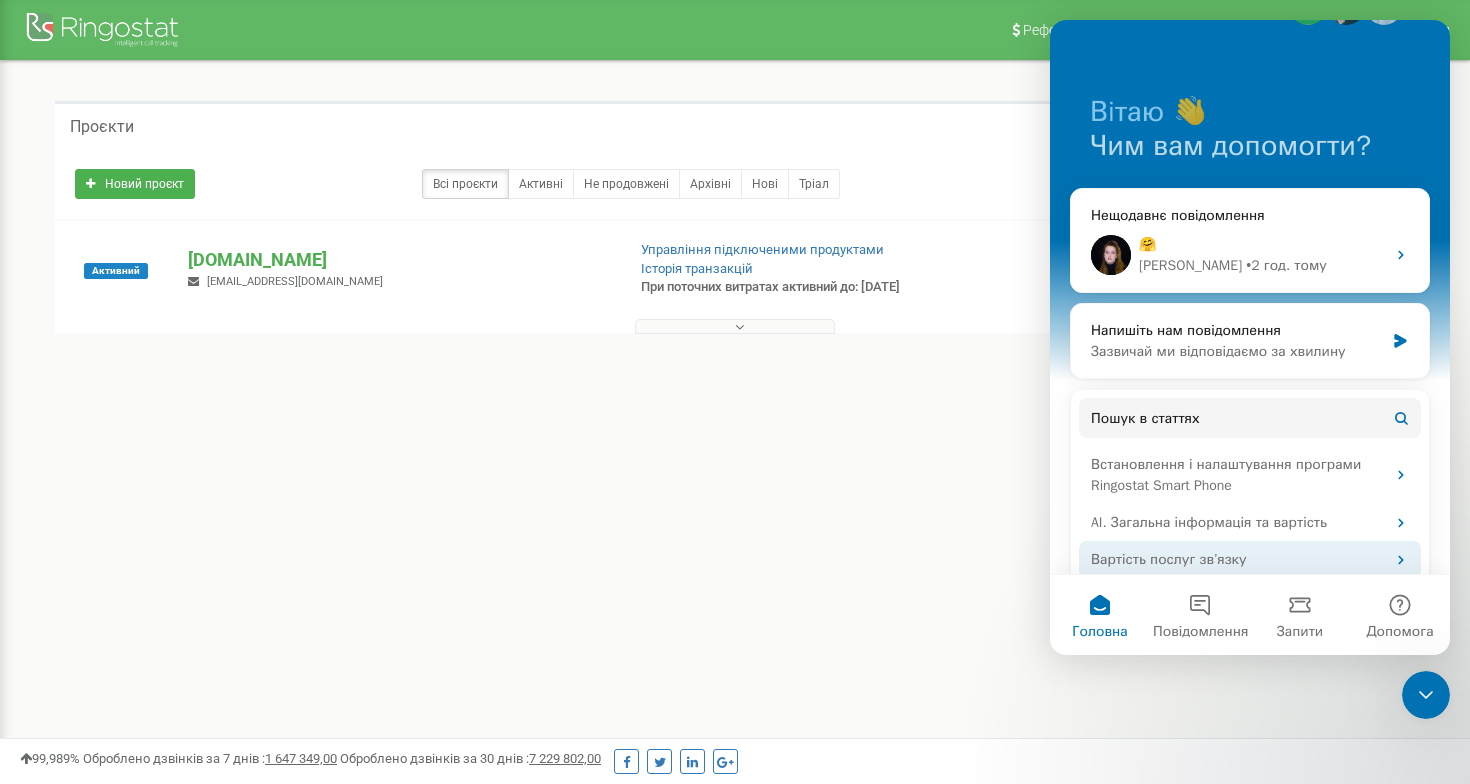 click on "Вартість послуг зв’язку" at bounding box center (1250, 559) 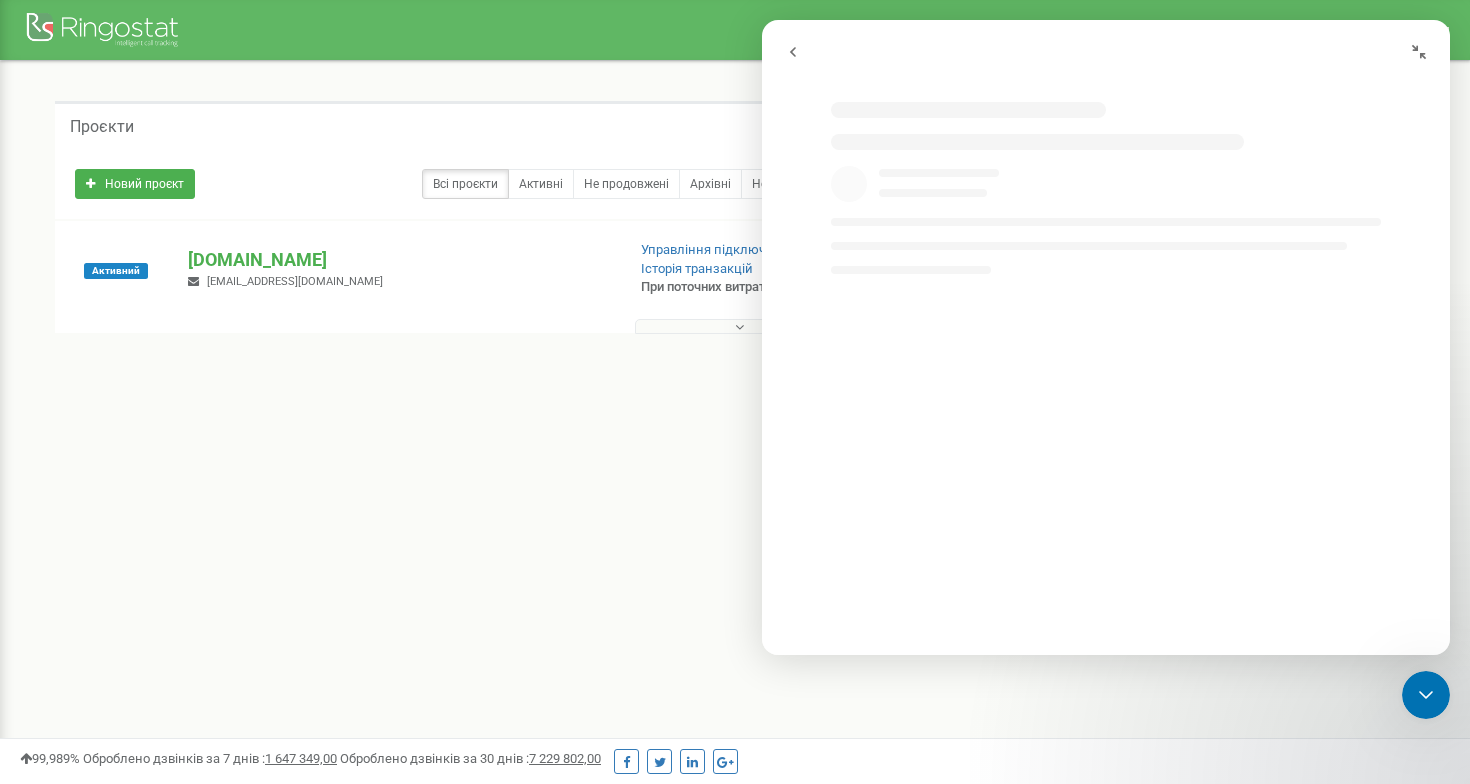 click at bounding box center [1126, 488] 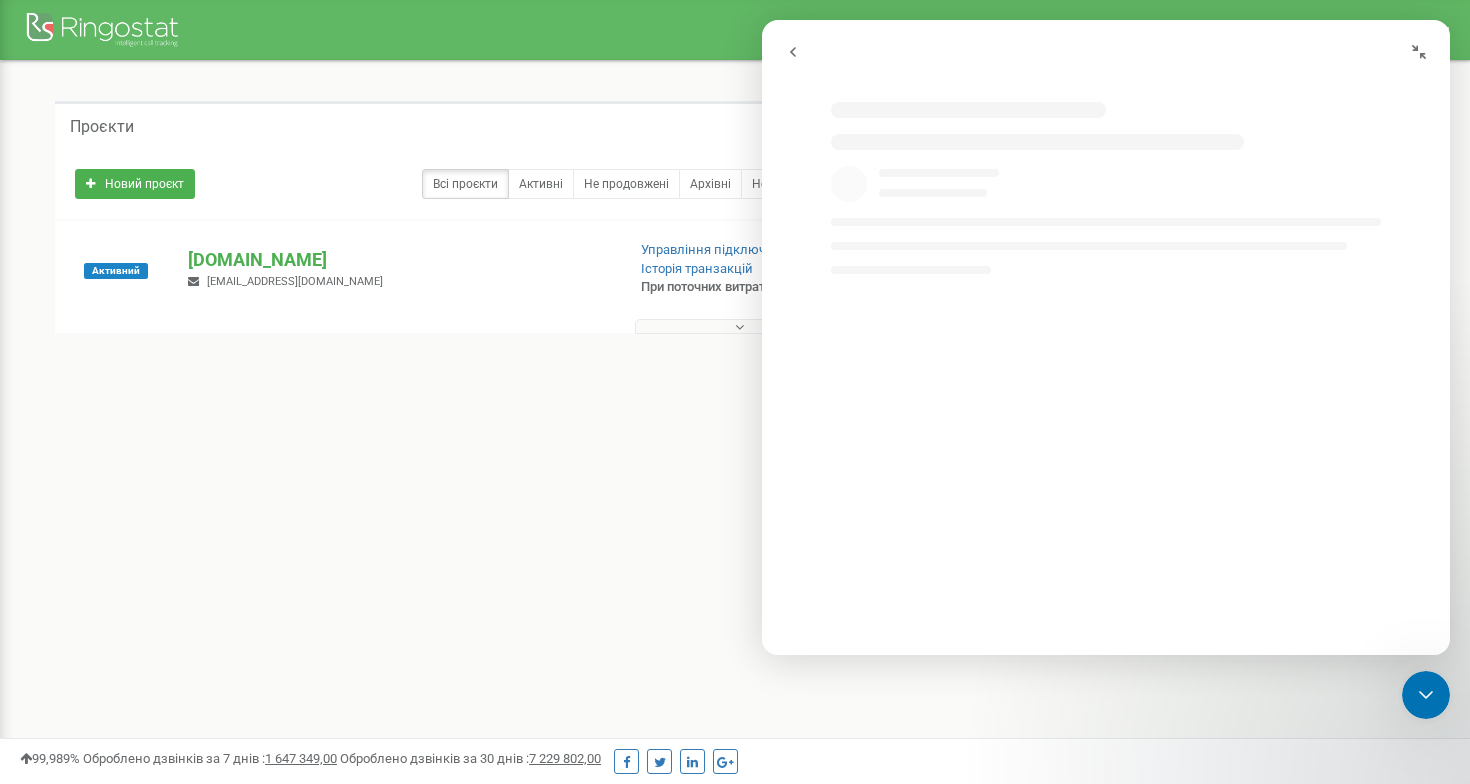 click 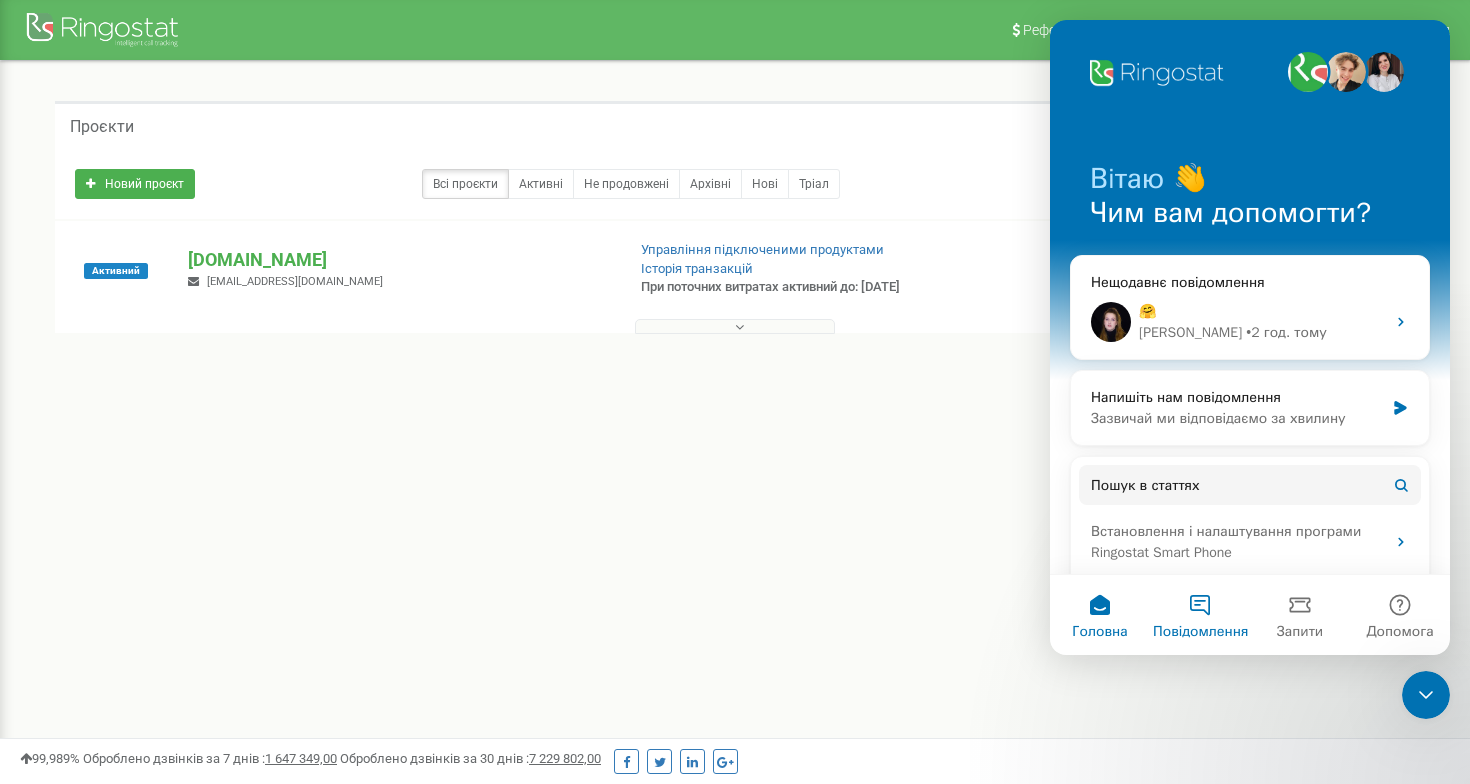 click on "Повідомлення" at bounding box center (1200, 632) 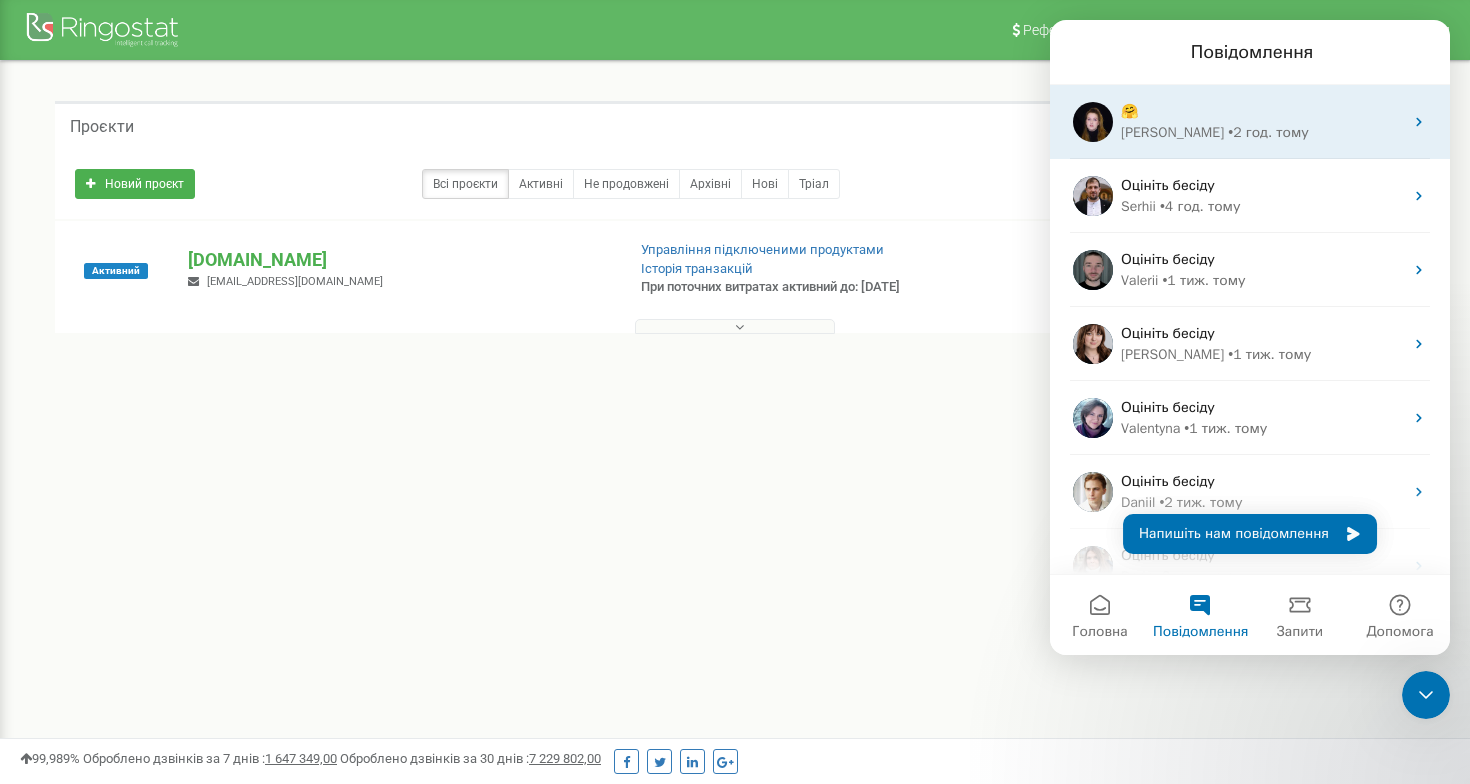 click on "•  2 год. тому" at bounding box center (1268, 132) 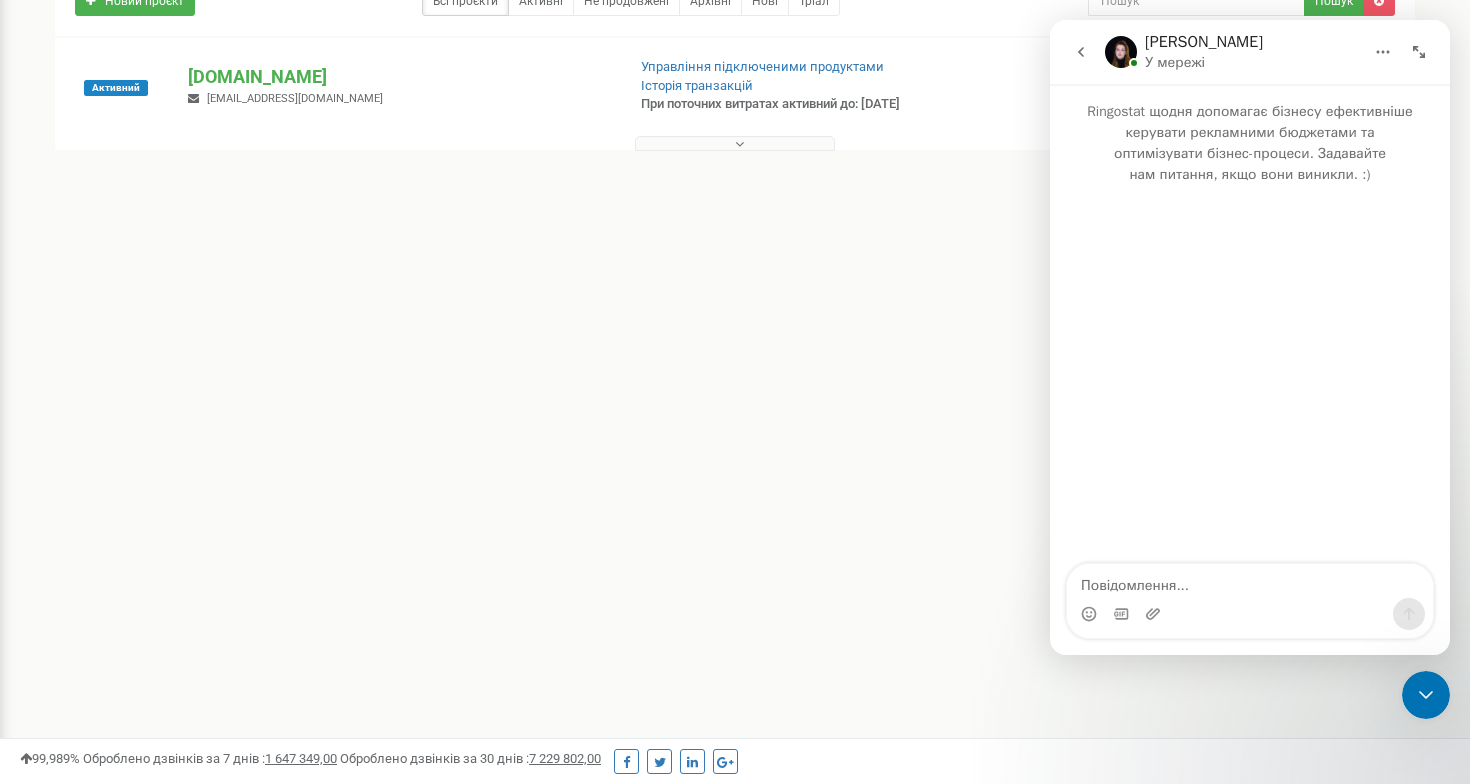 scroll, scrollTop: 185, scrollLeft: 1, axis: both 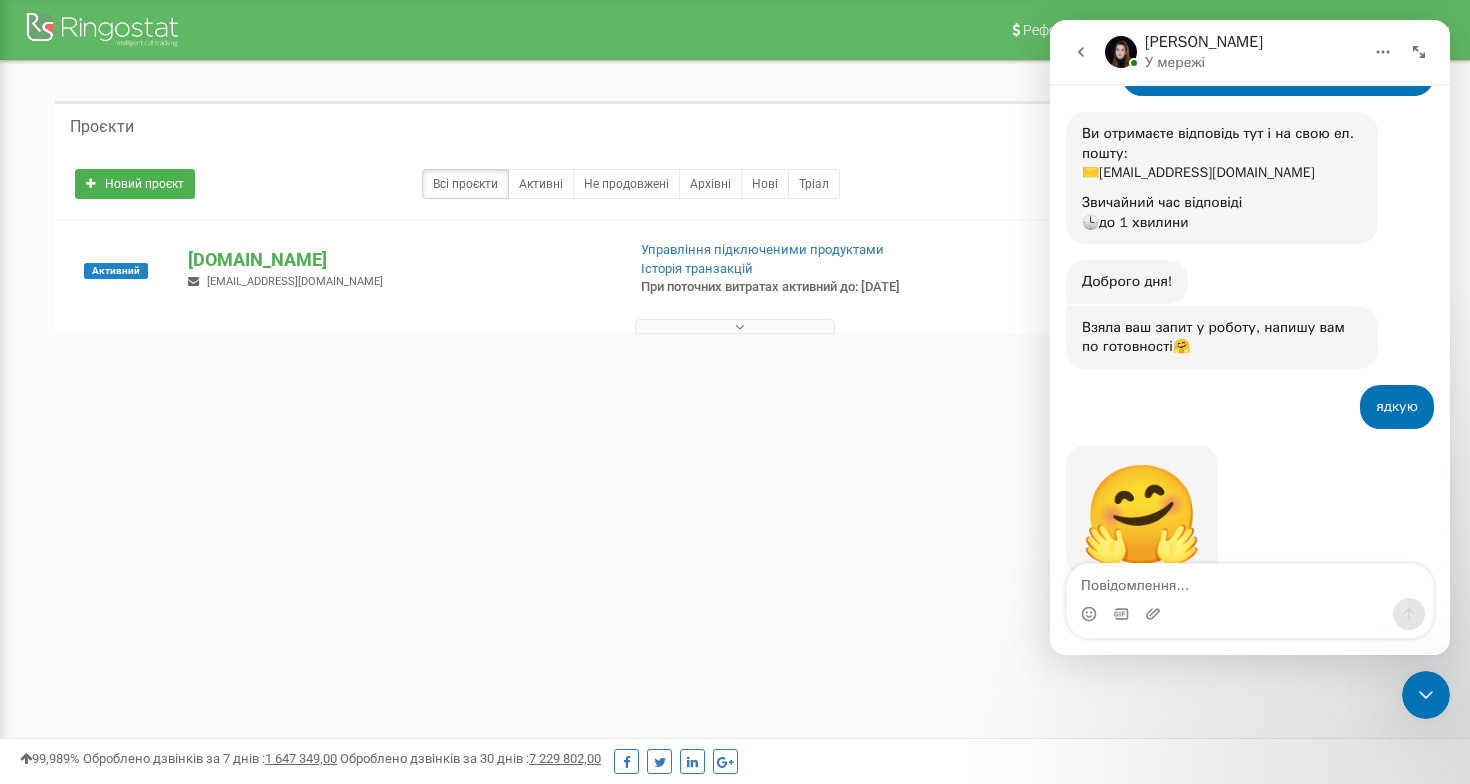 type on "g" 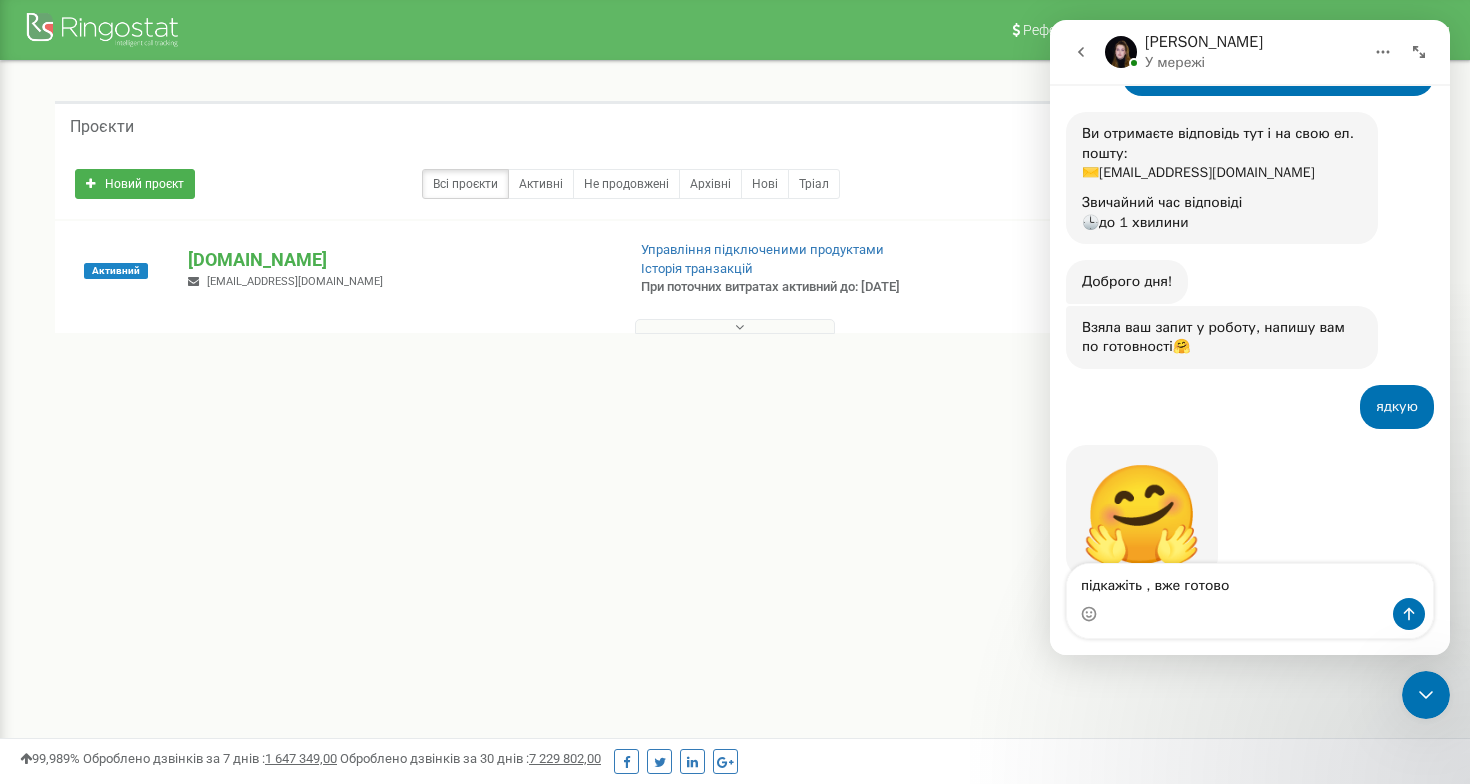 type on "підкажіть , вже готово?" 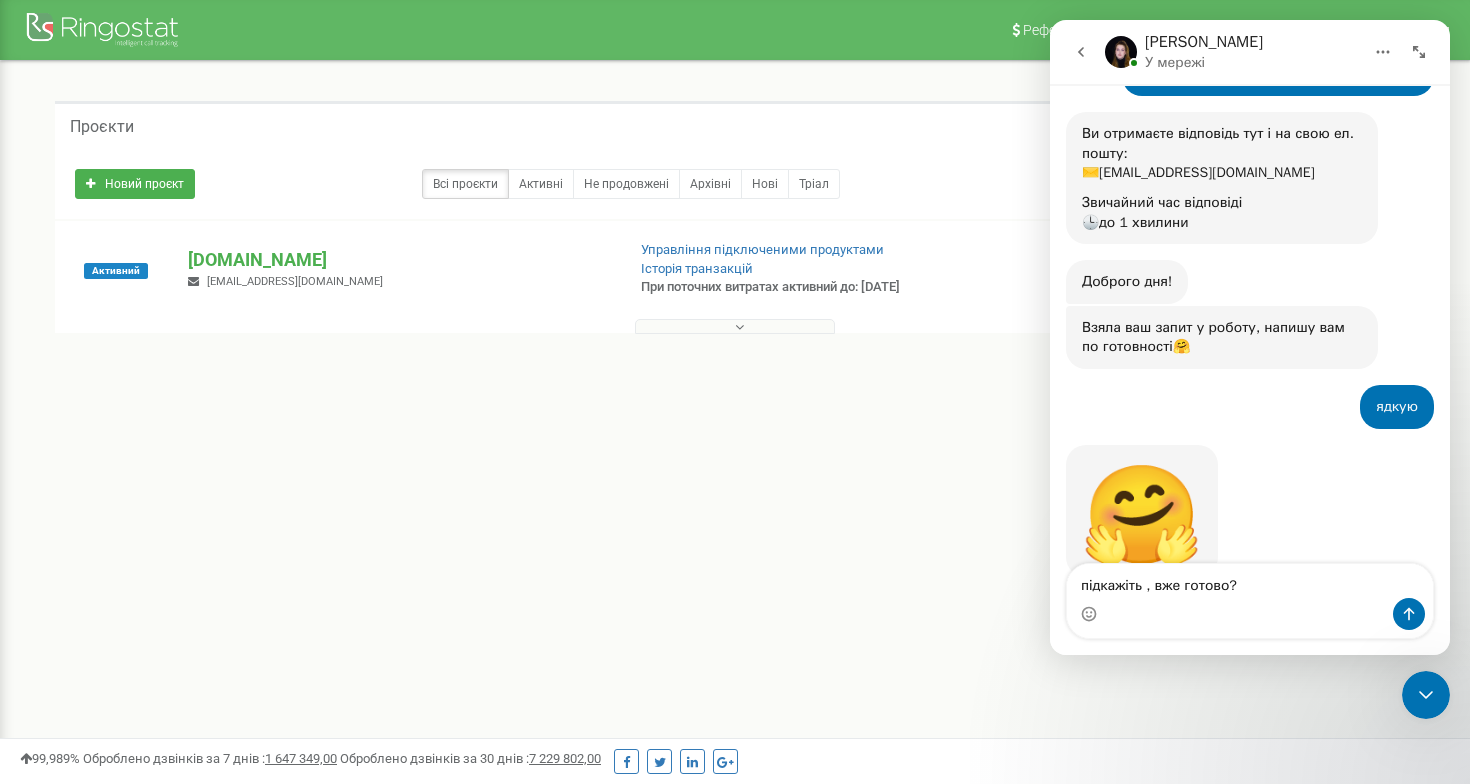 type 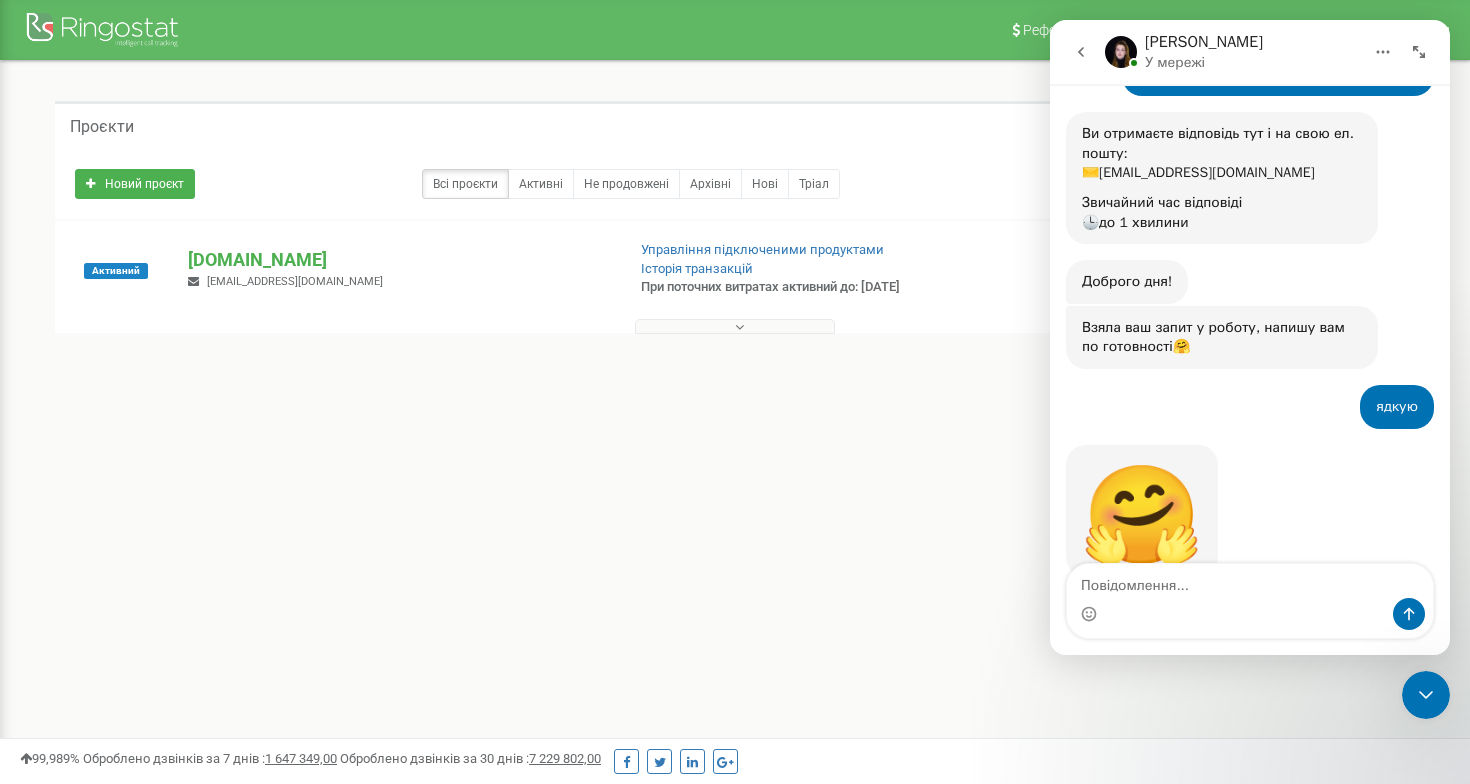 scroll, scrollTop: 378, scrollLeft: 0, axis: vertical 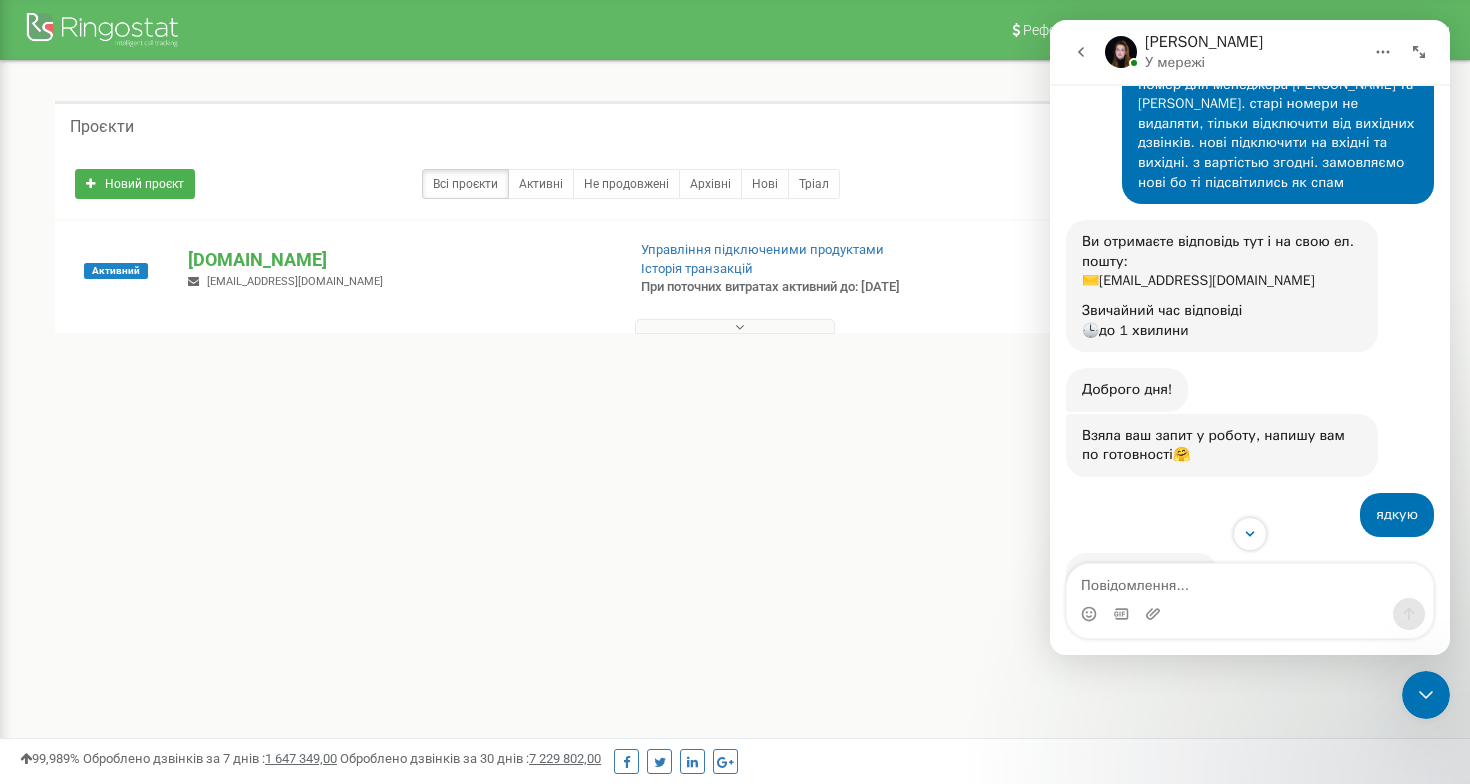 click at bounding box center [1426, 695] 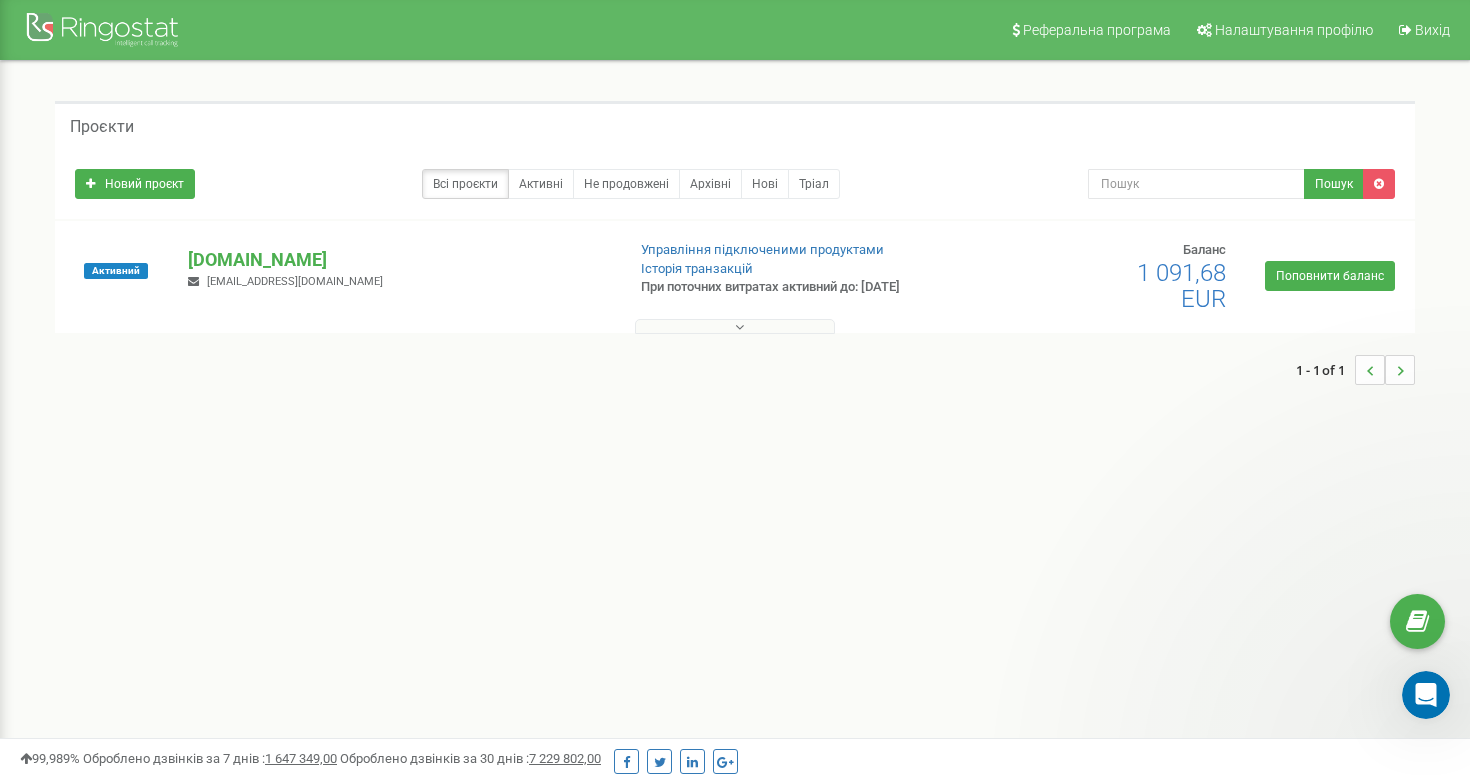 scroll, scrollTop: 0, scrollLeft: 0, axis: both 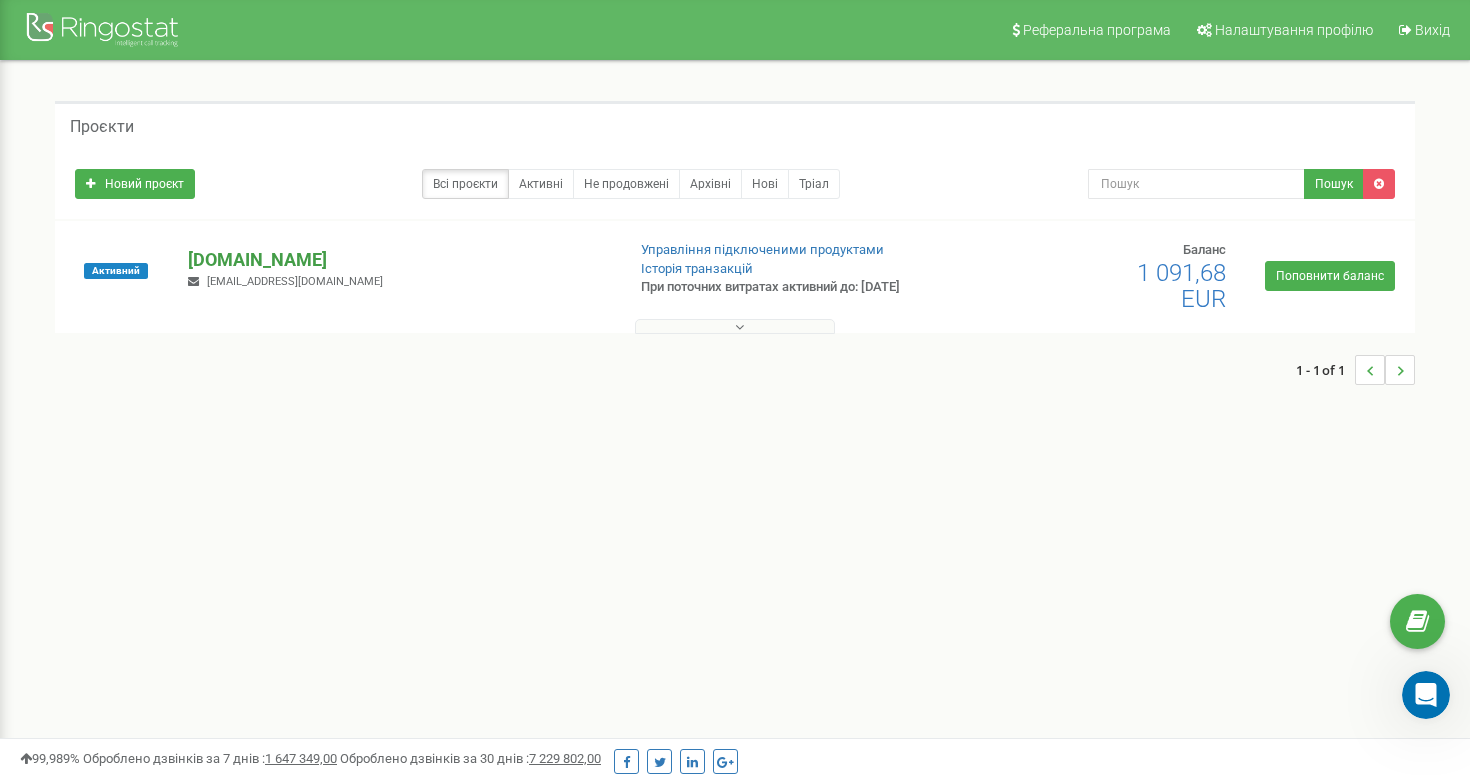 click on "[DOMAIN_NAME]" at bounding box center (398, 260) 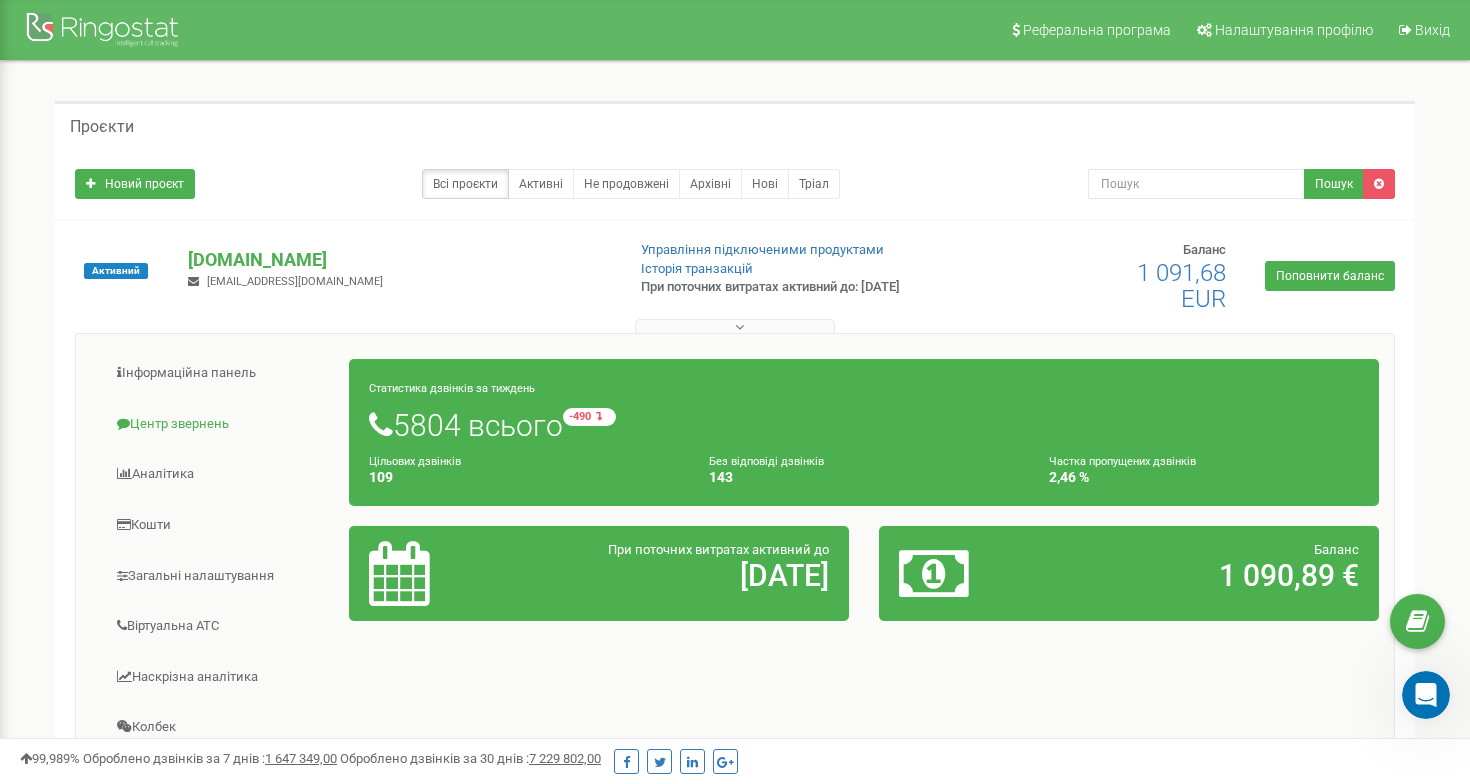 click on "Центр звернень" at bounding box center [220, 424] 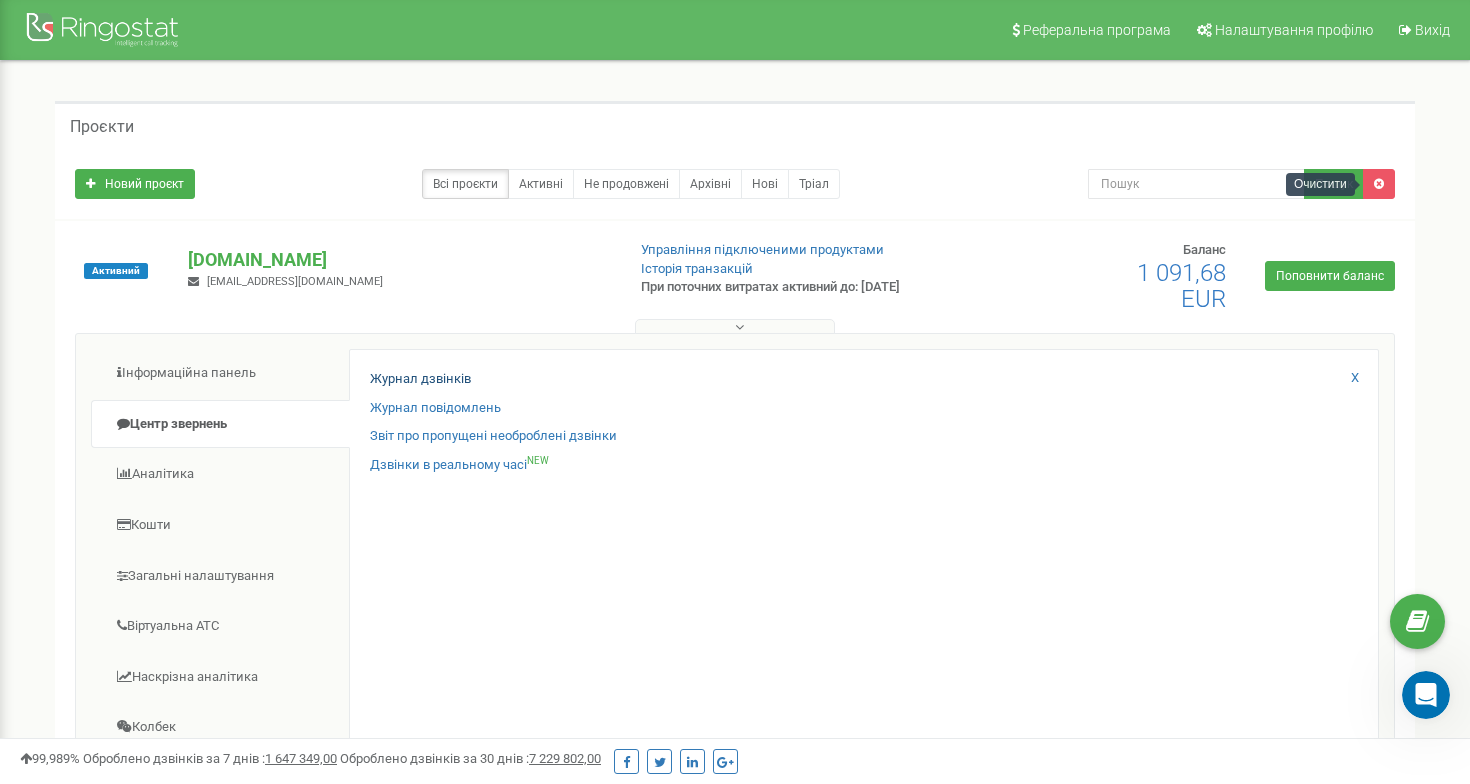 drag, startPoint x: 1392, startPoint y: 173, endPoint x: 436, endPoint y: 382, distance: 978.5791 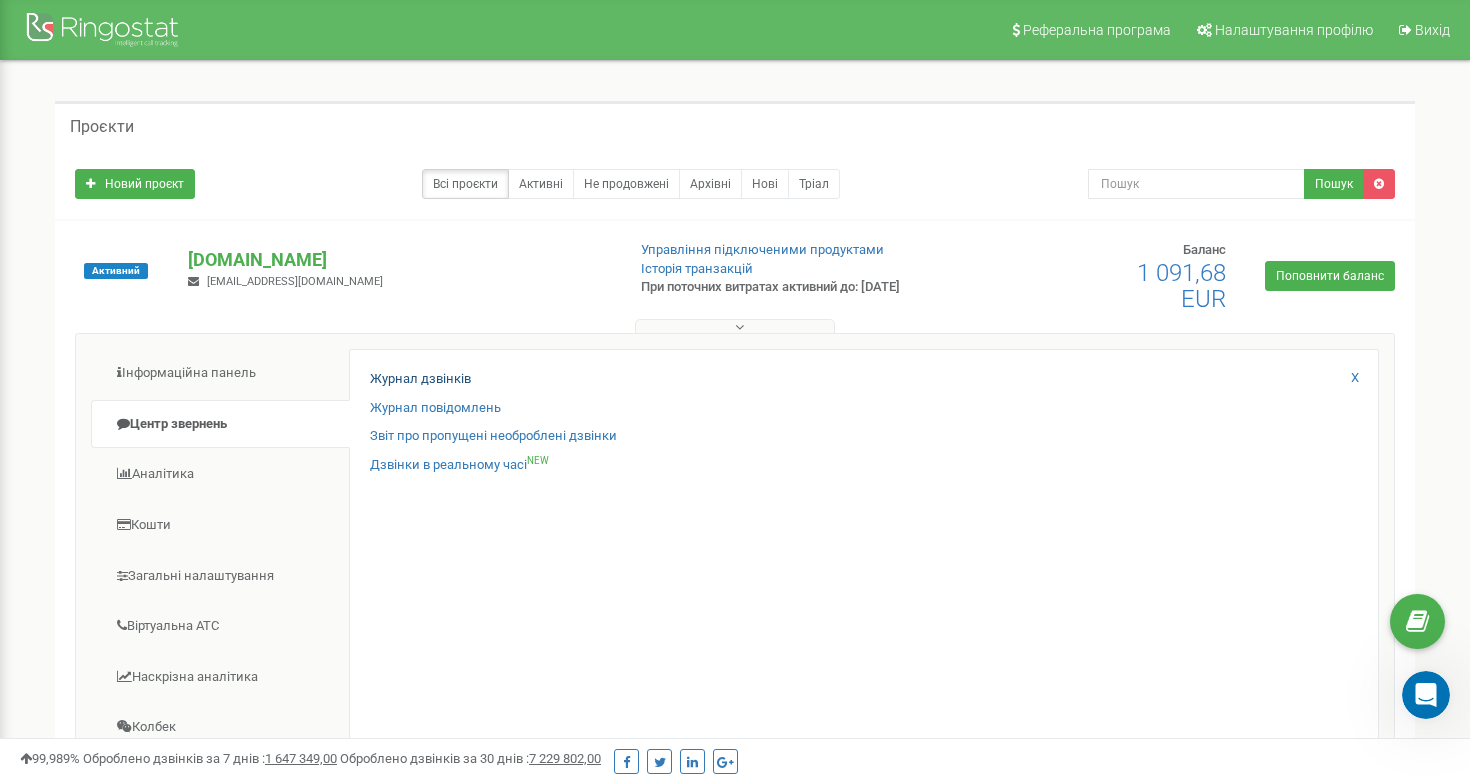 click on "Журнал дзвінків" at bounding box center [420, 379] 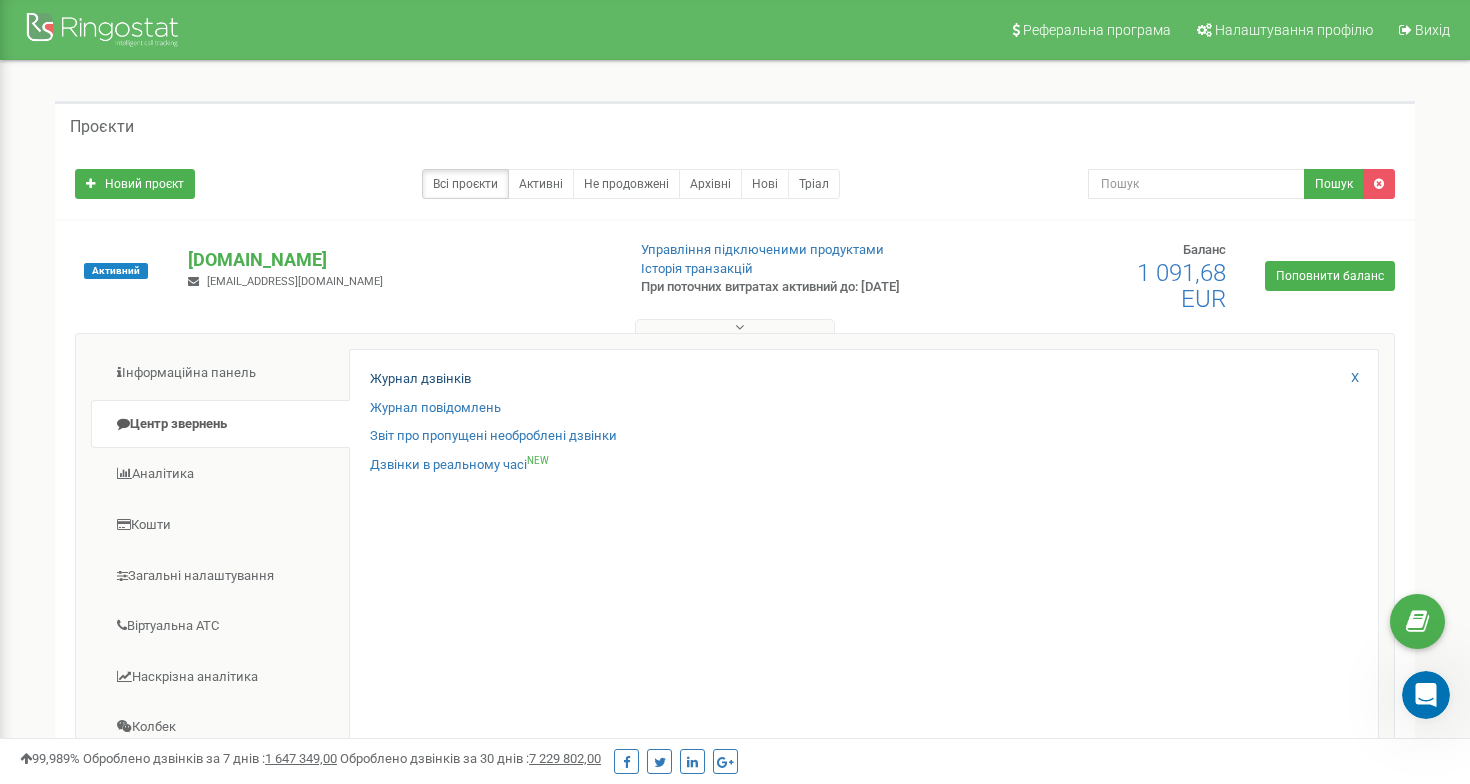 click on "Журнал дзвінків" at bounding box center [420, 379] 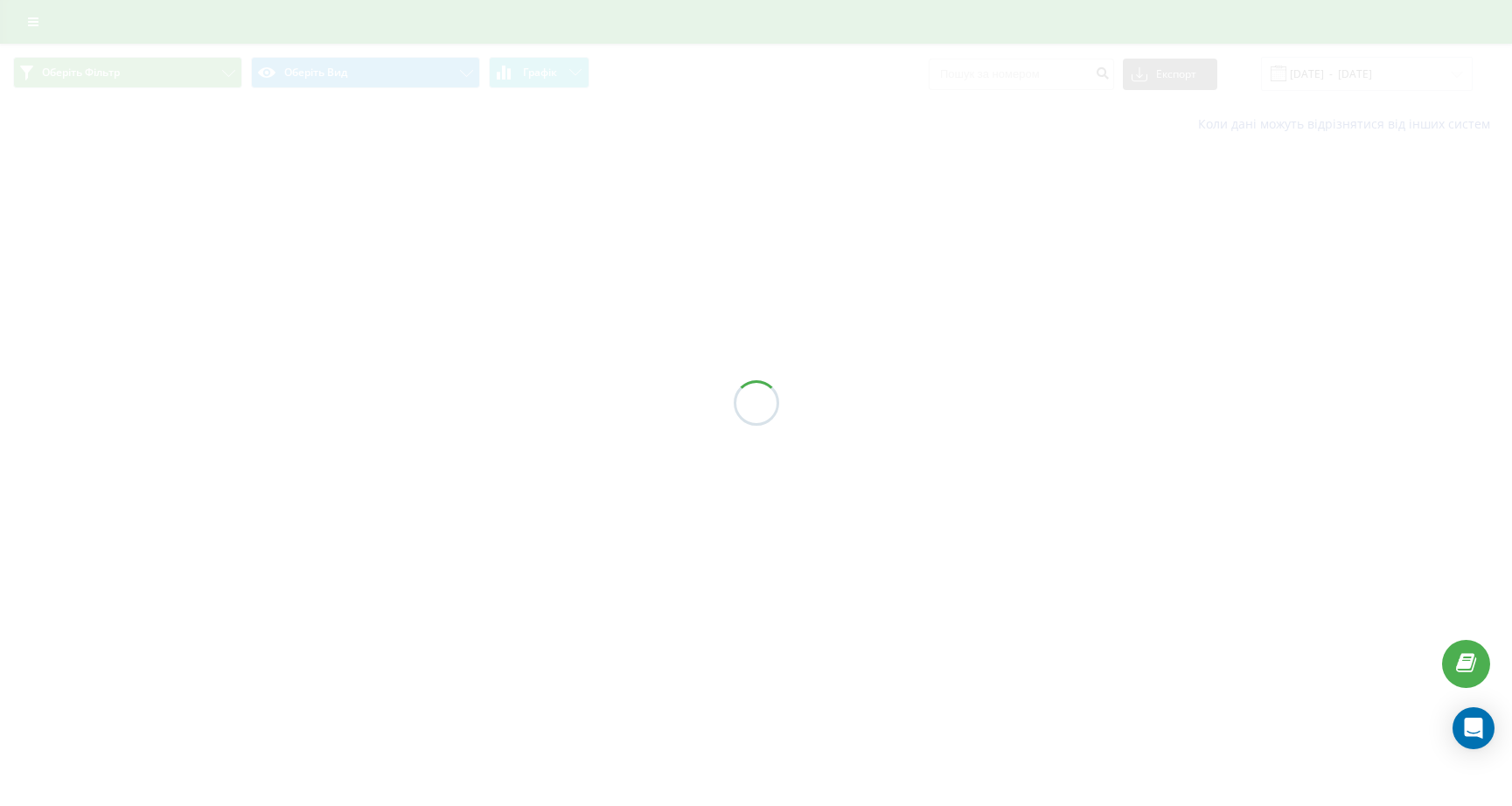 scroll, scrollTop: 0, scrollLeft: 0, axis: both 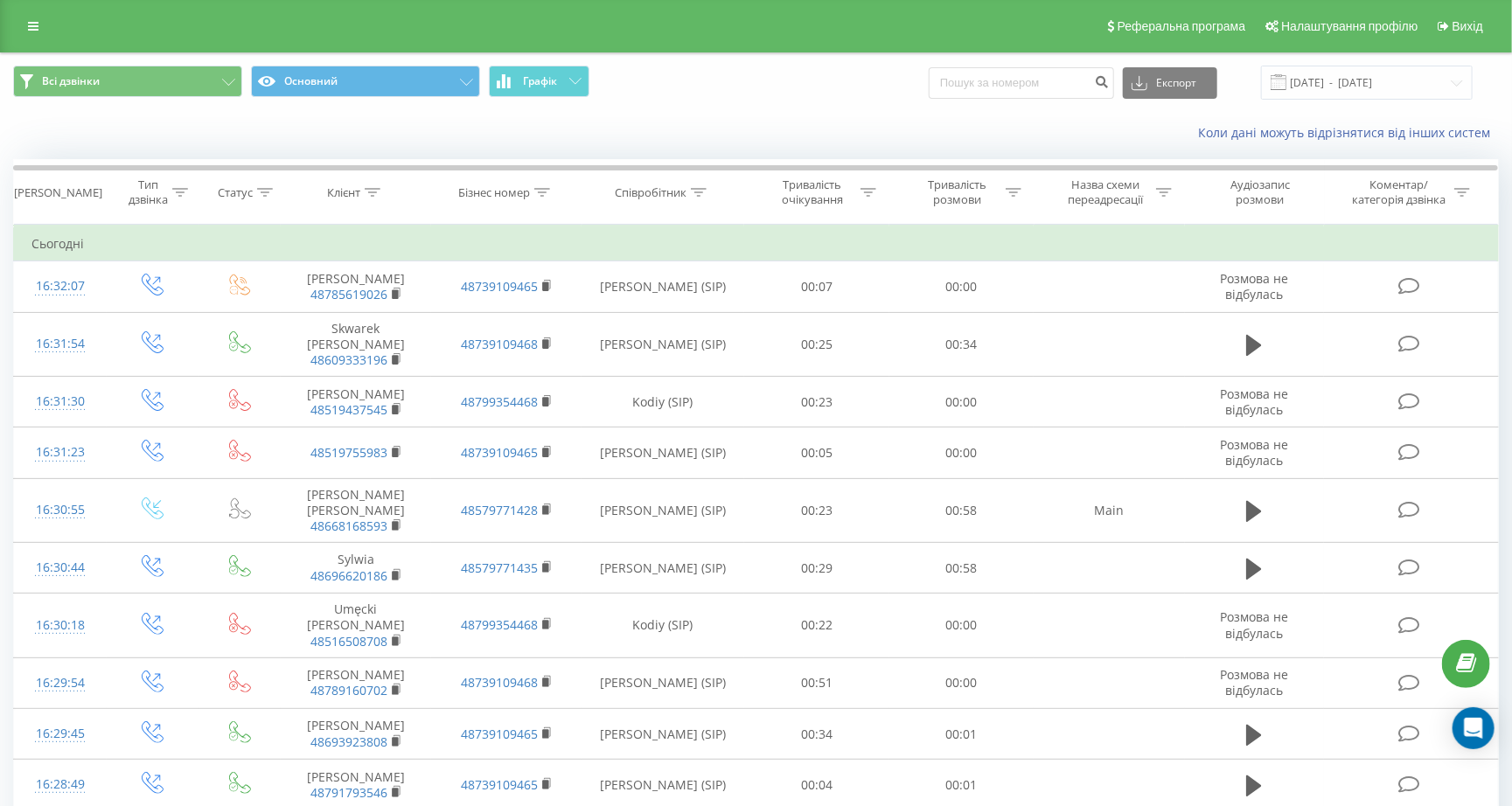click on "Тривалість очікування" at bounding box center (822, 192) 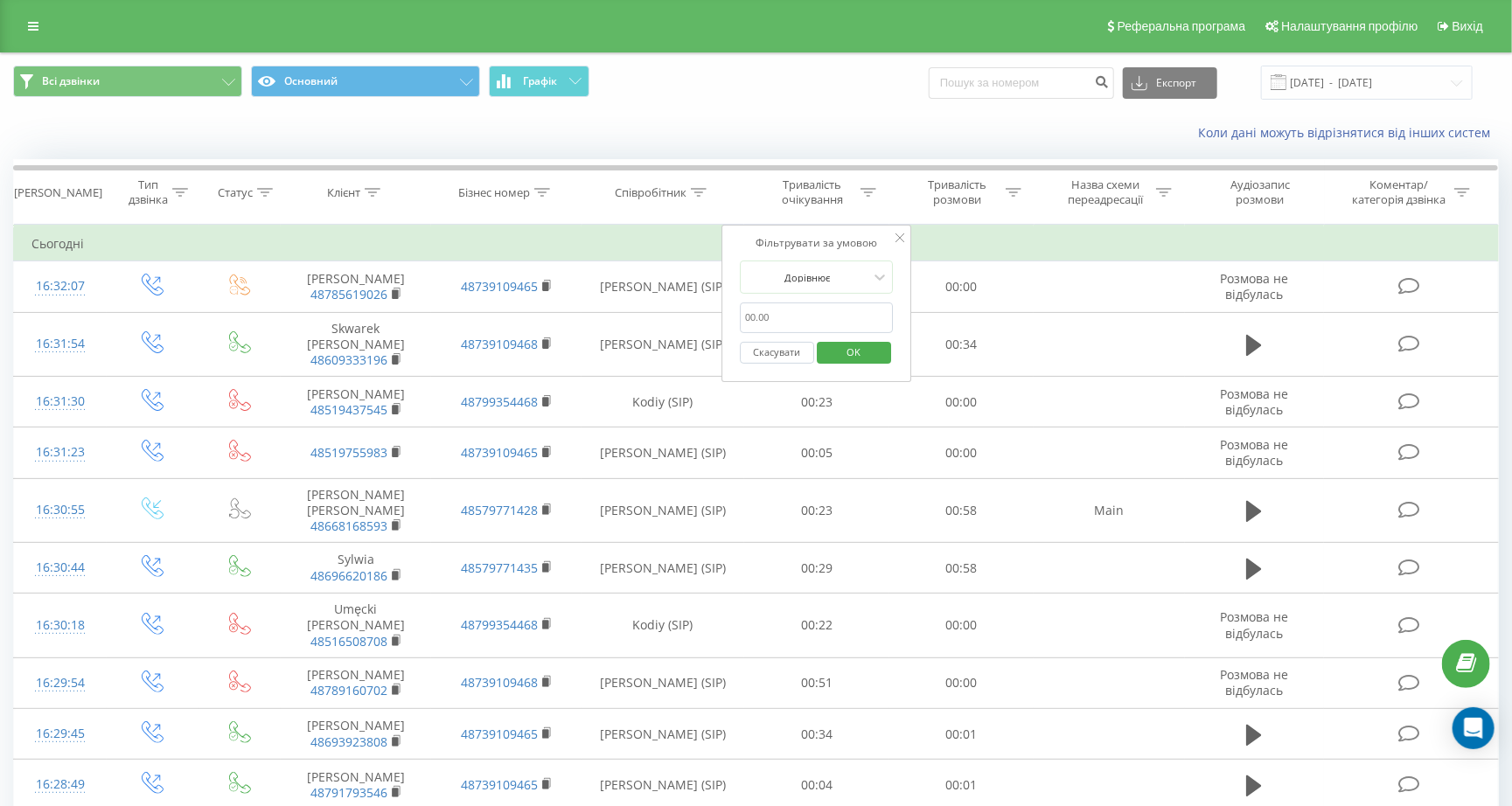 click on "Дорівнює Скасувати OK" at bounding box center [817, 316] 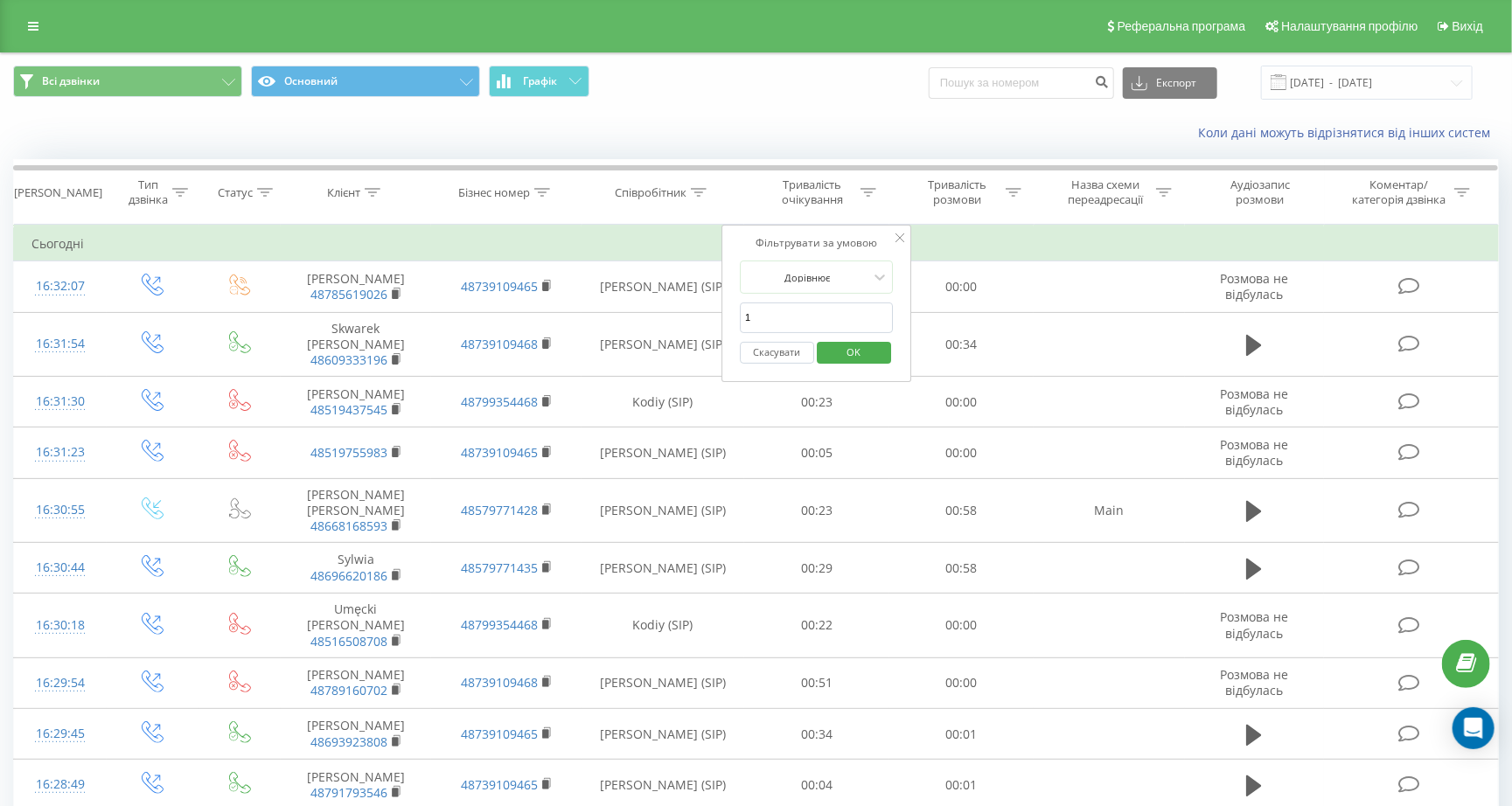 type on "1" 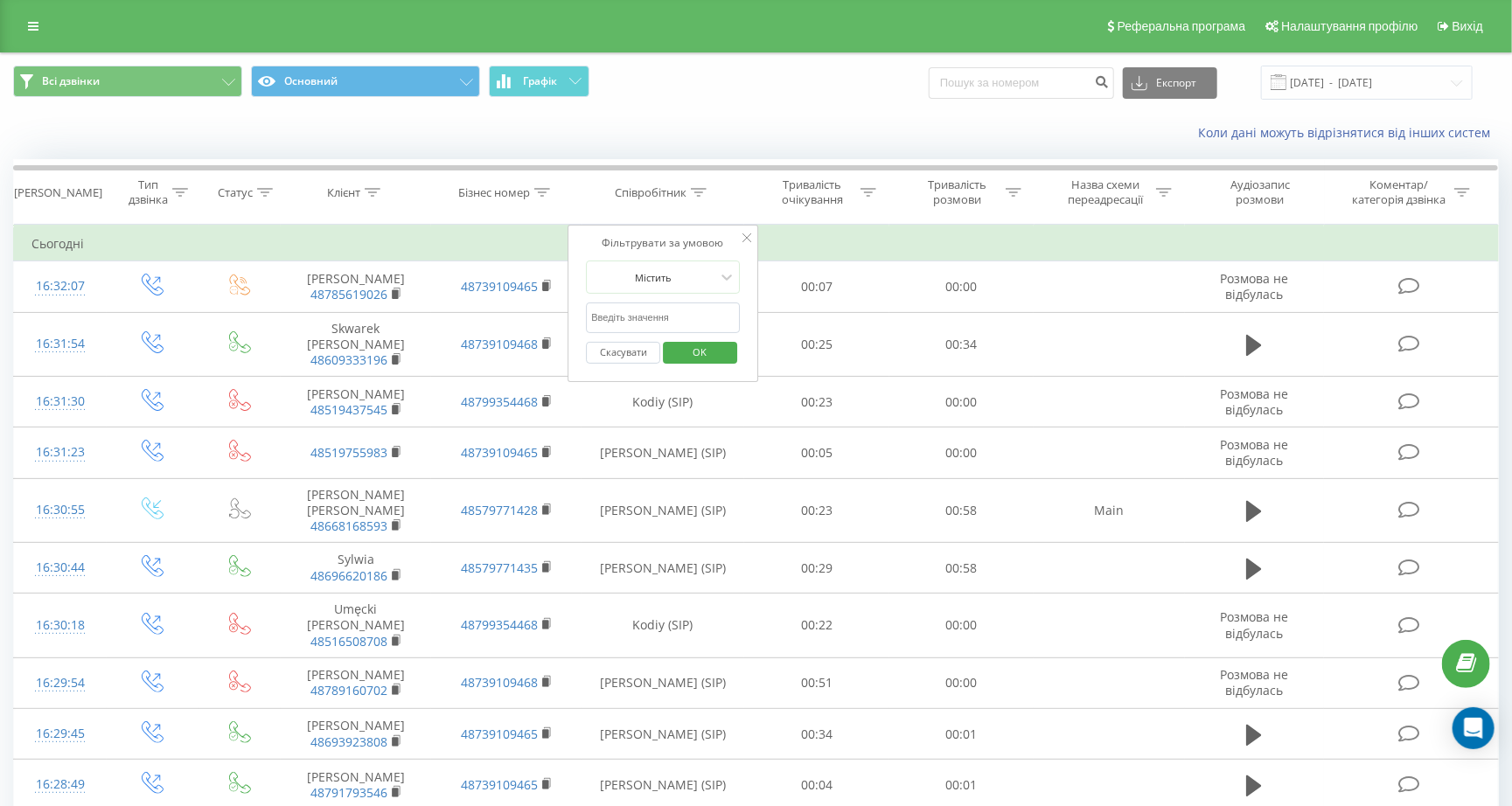 click at bounding box center (663, 317) 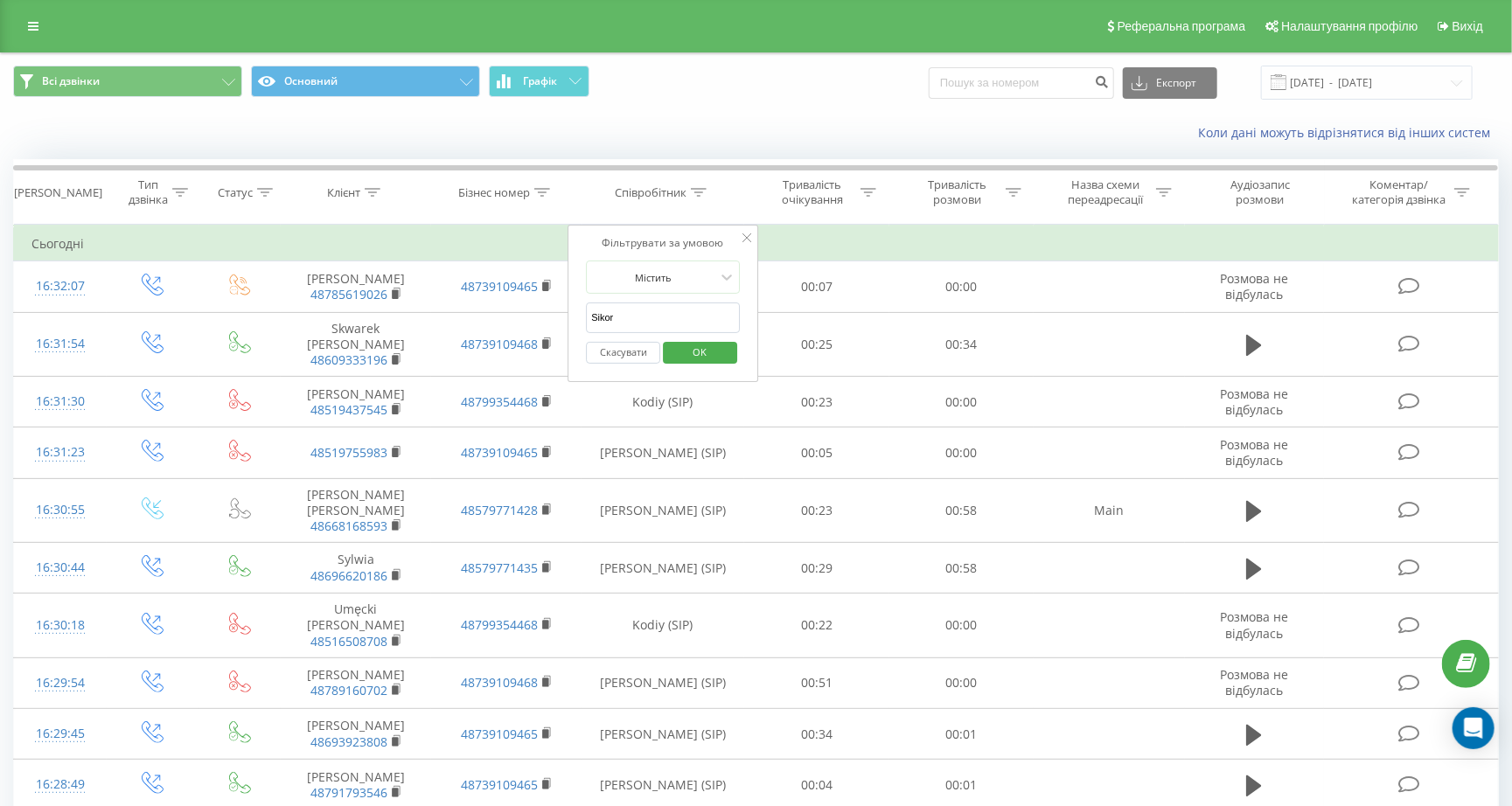 type on "Sikora" 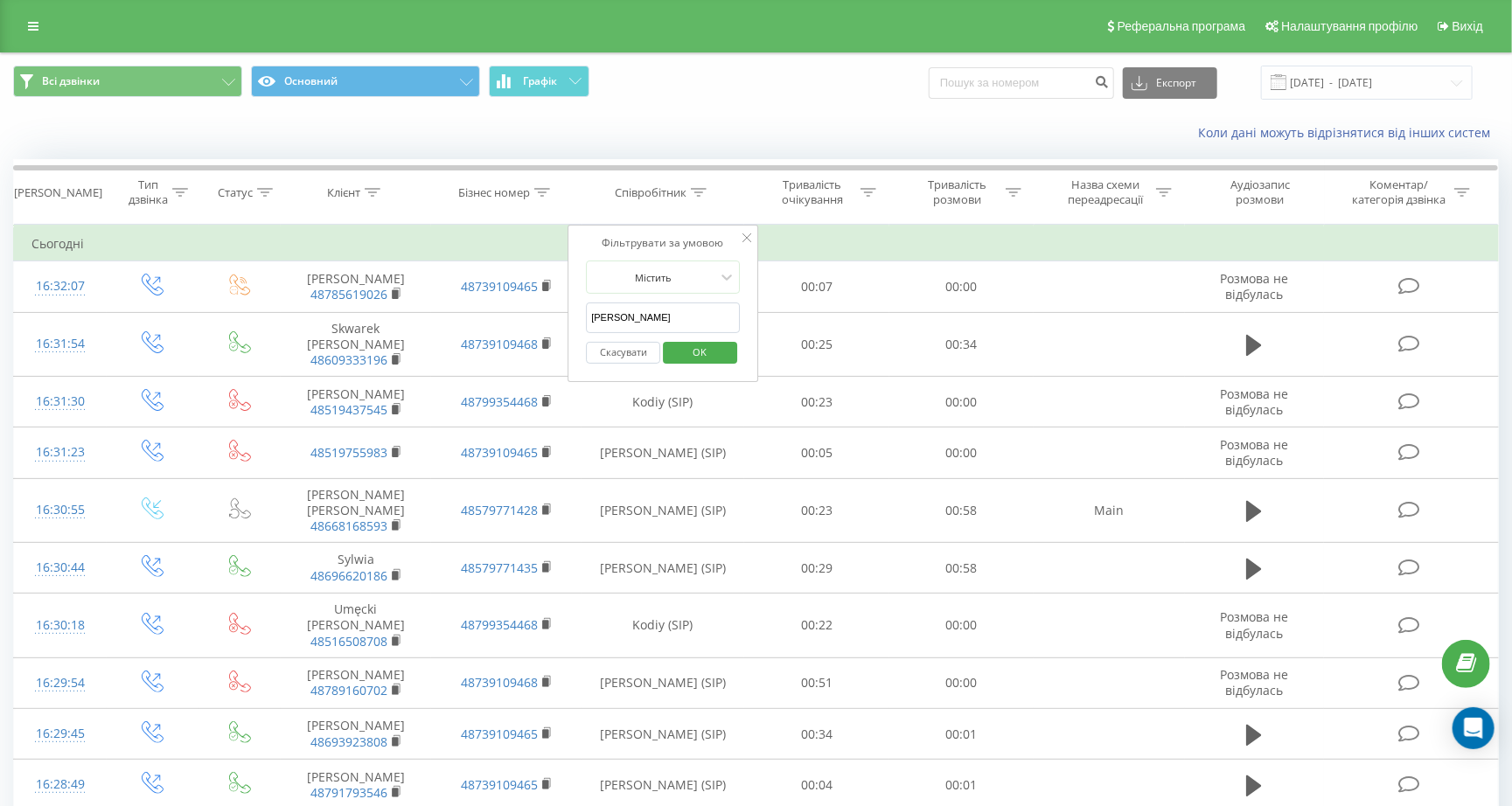 click on "OK" at bounding box center [700, 352] 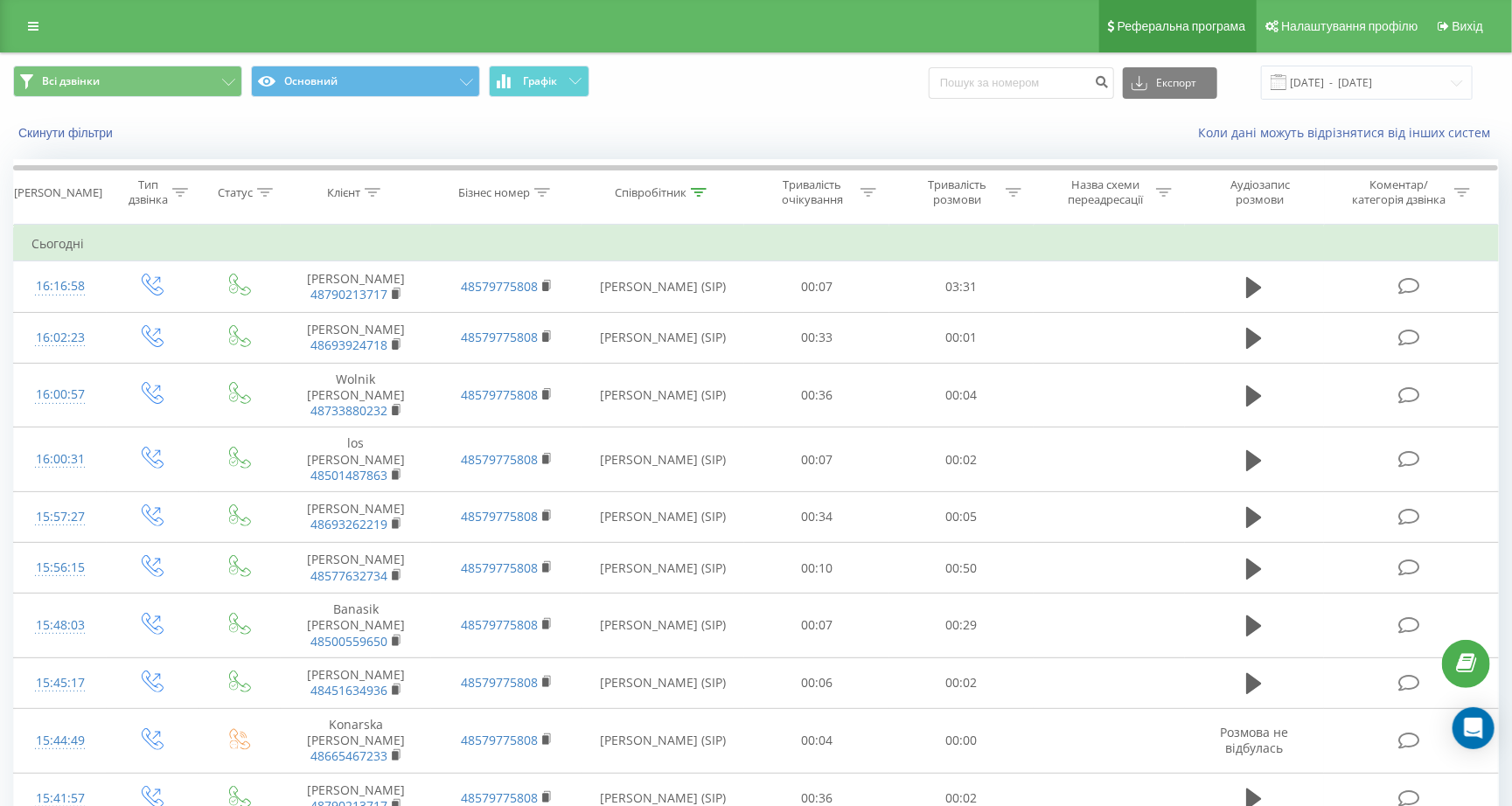 scroll, scrollTop: 0, scrollLeft: 0, axis: both 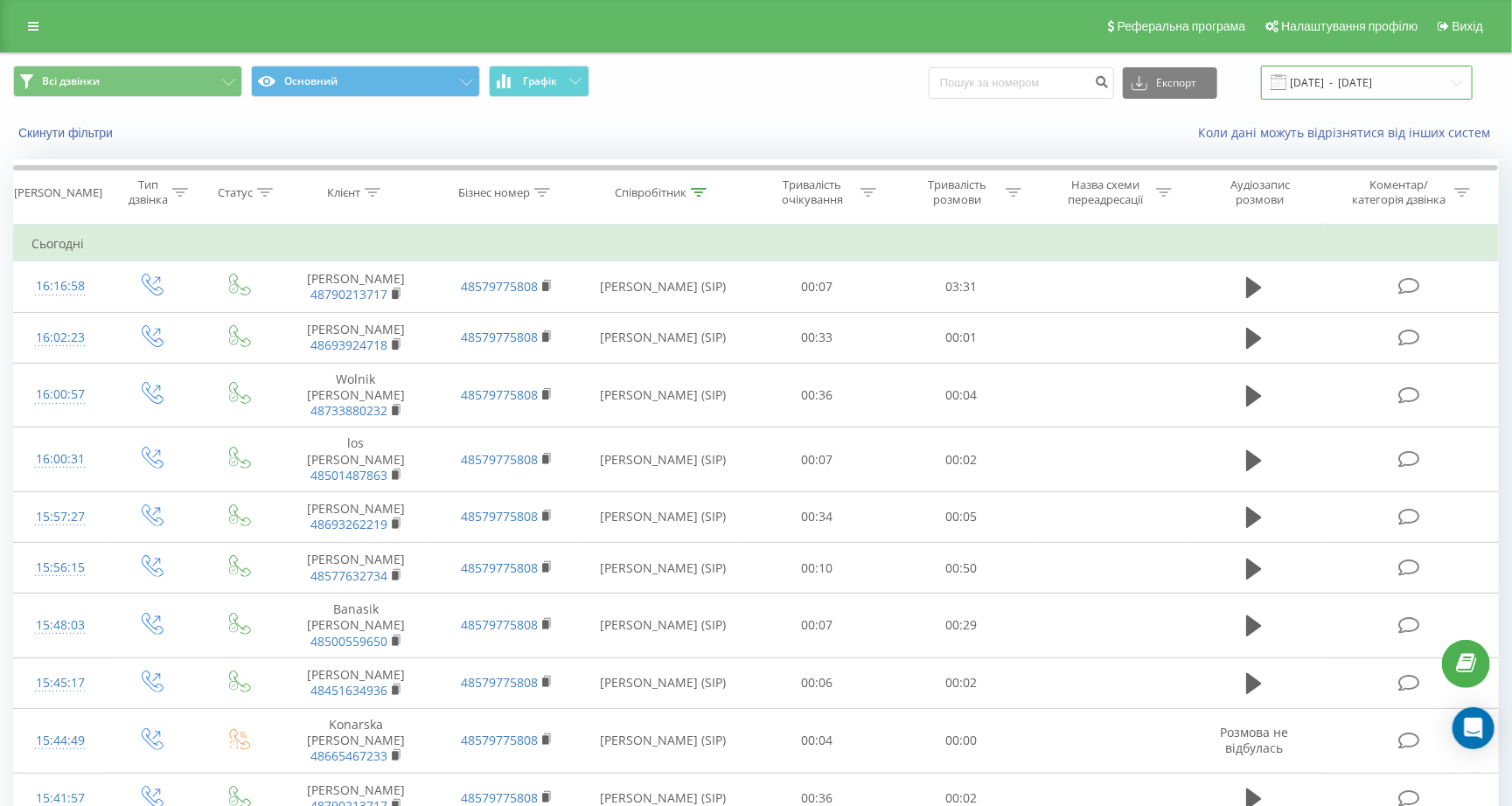 click on "10.06.2025  -  10.07.2025" at bounding box center [1367, 82] 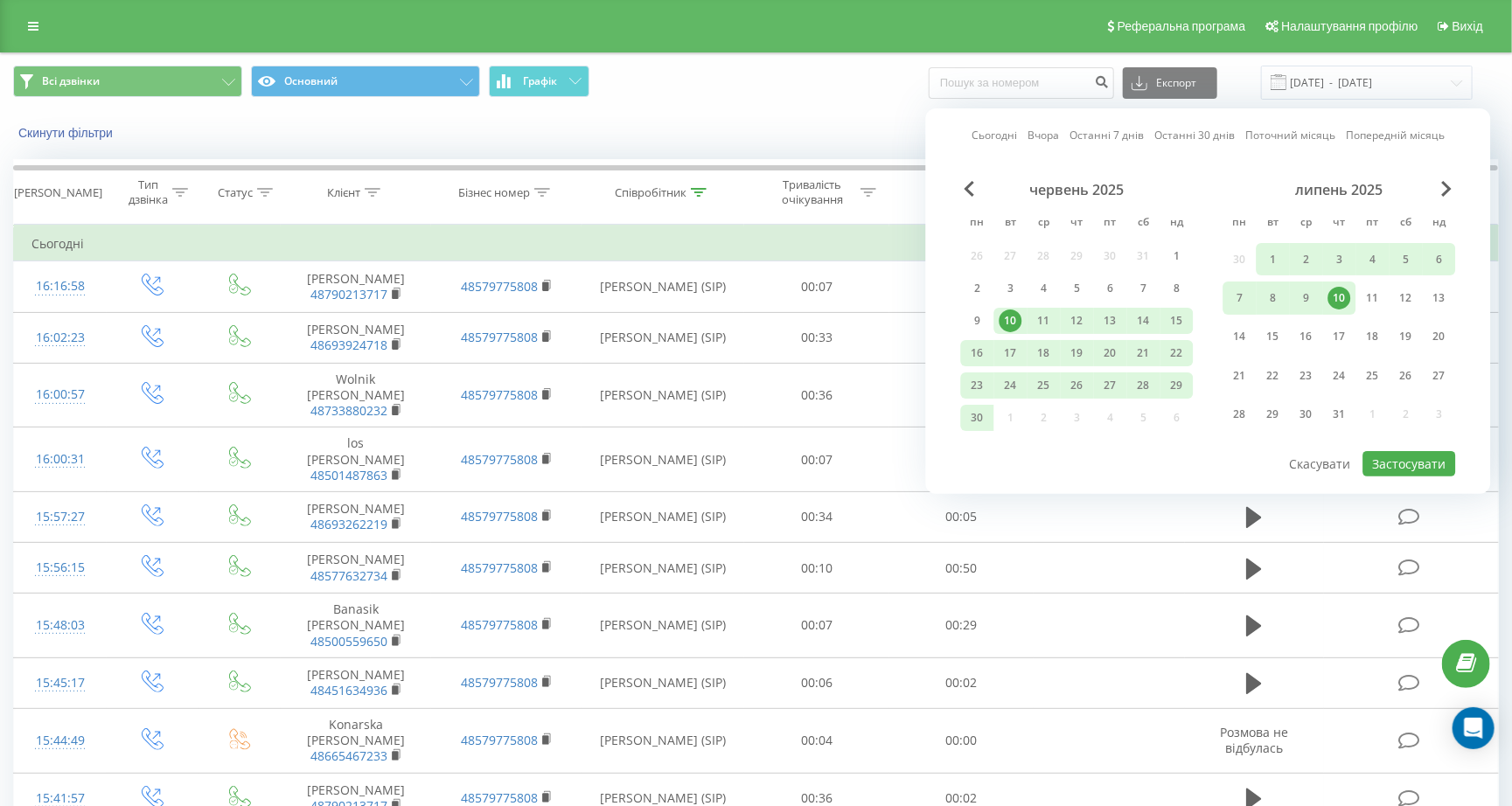 click on "10" at bounding box center (1340, 297) 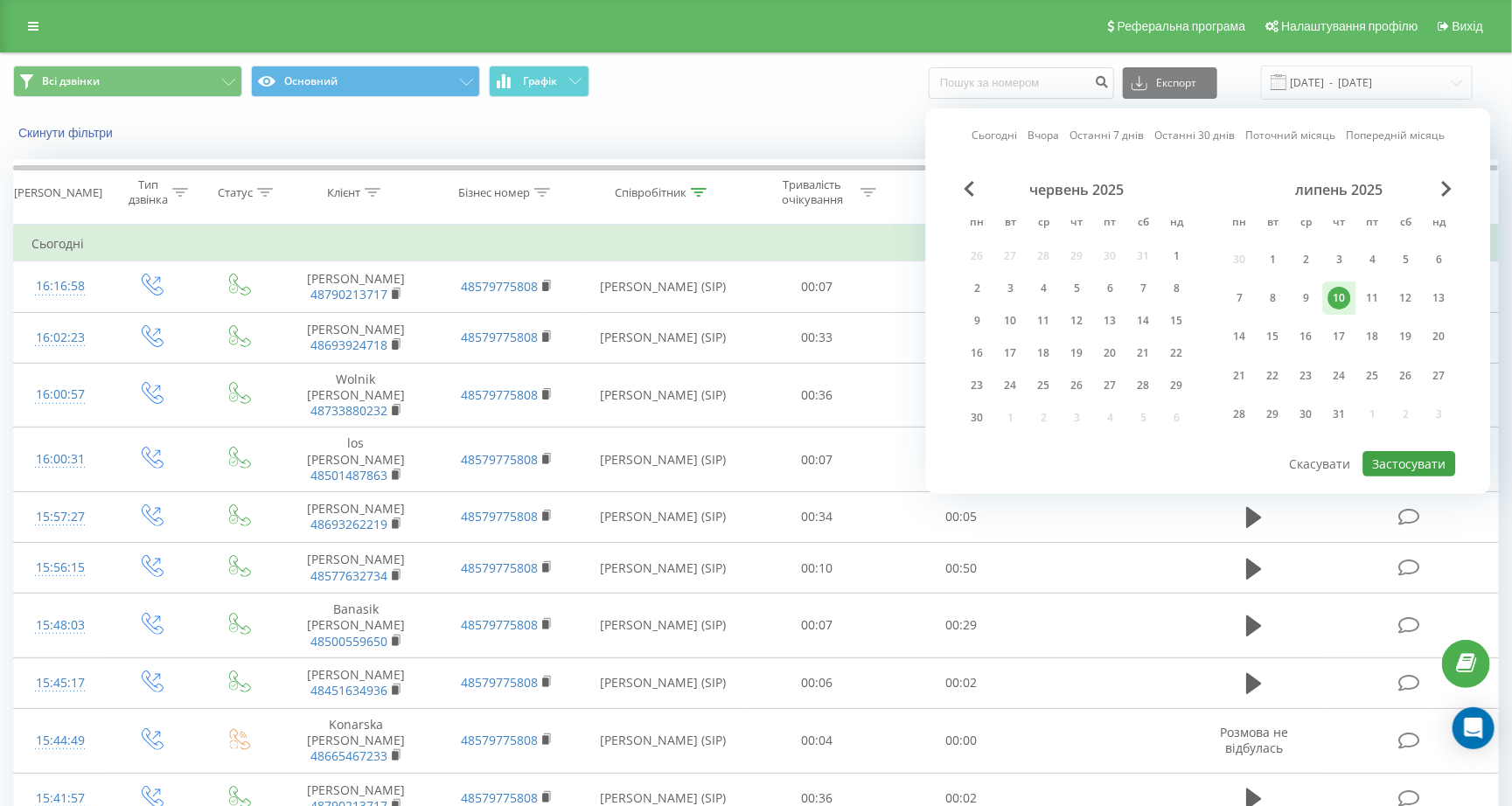 click on "Застосувати" at bounding box center [1410, 463] 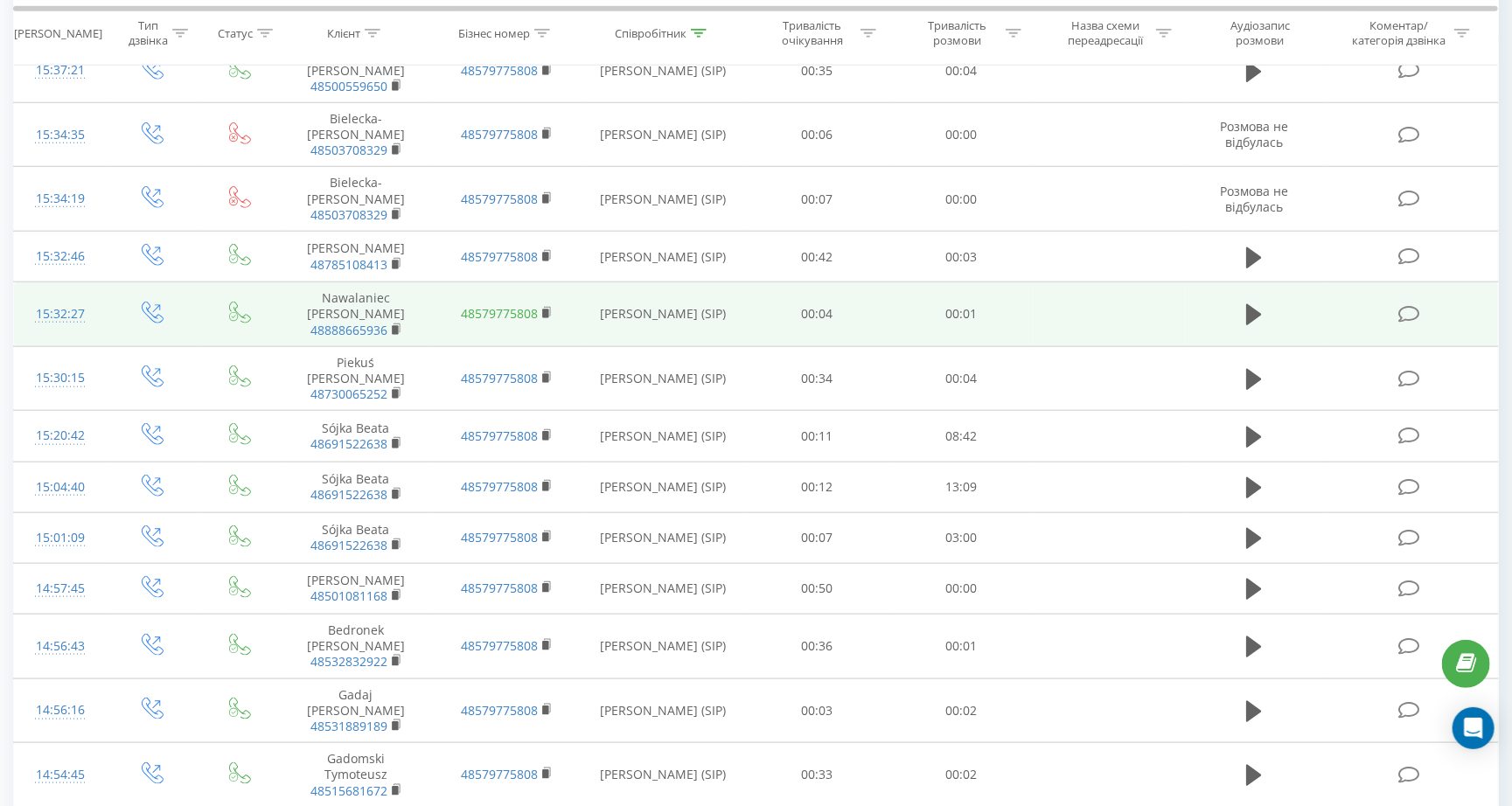 scroll, scrollTop: 848, scrollLeft: 0, axis: vertical 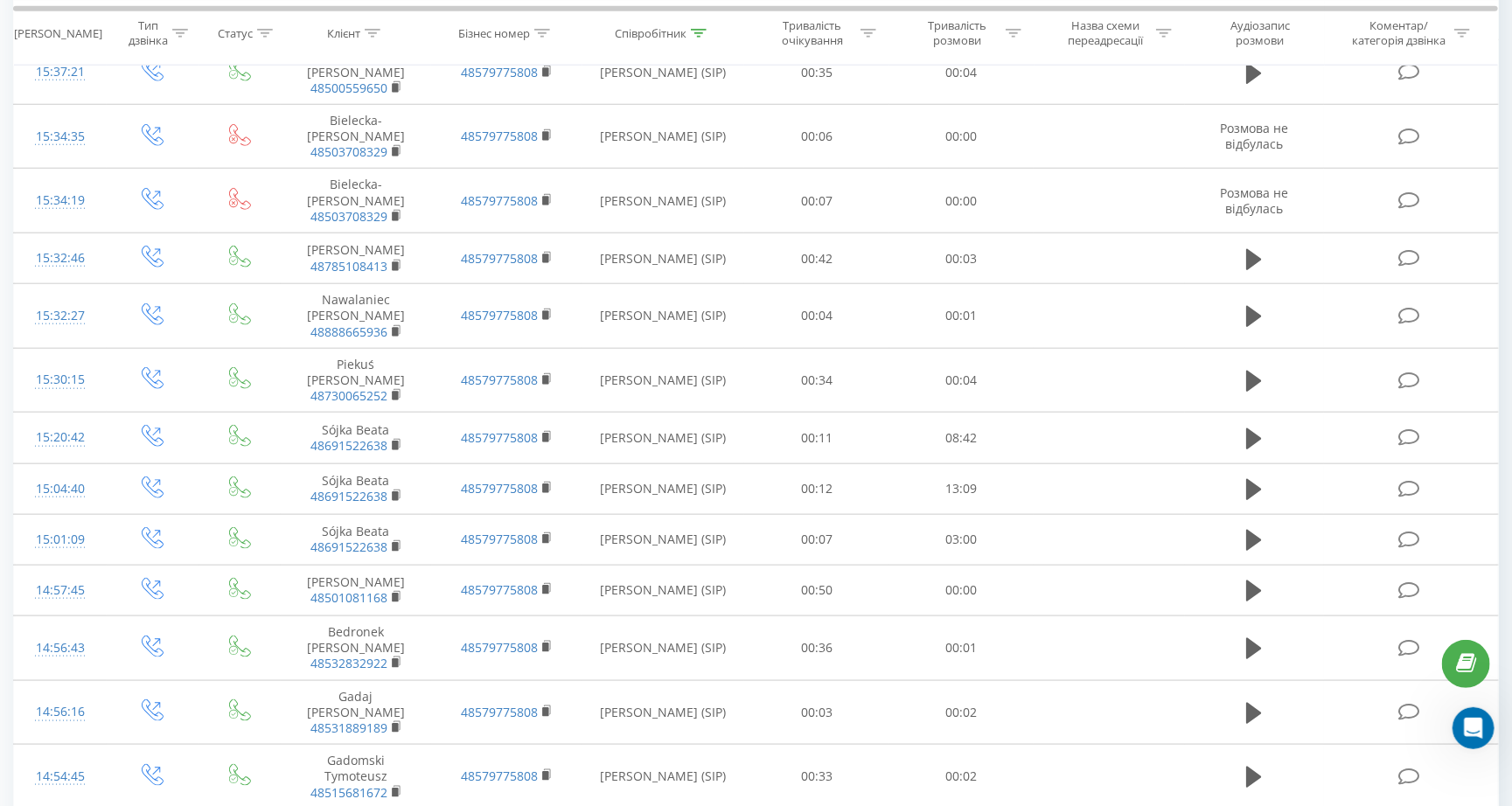 click 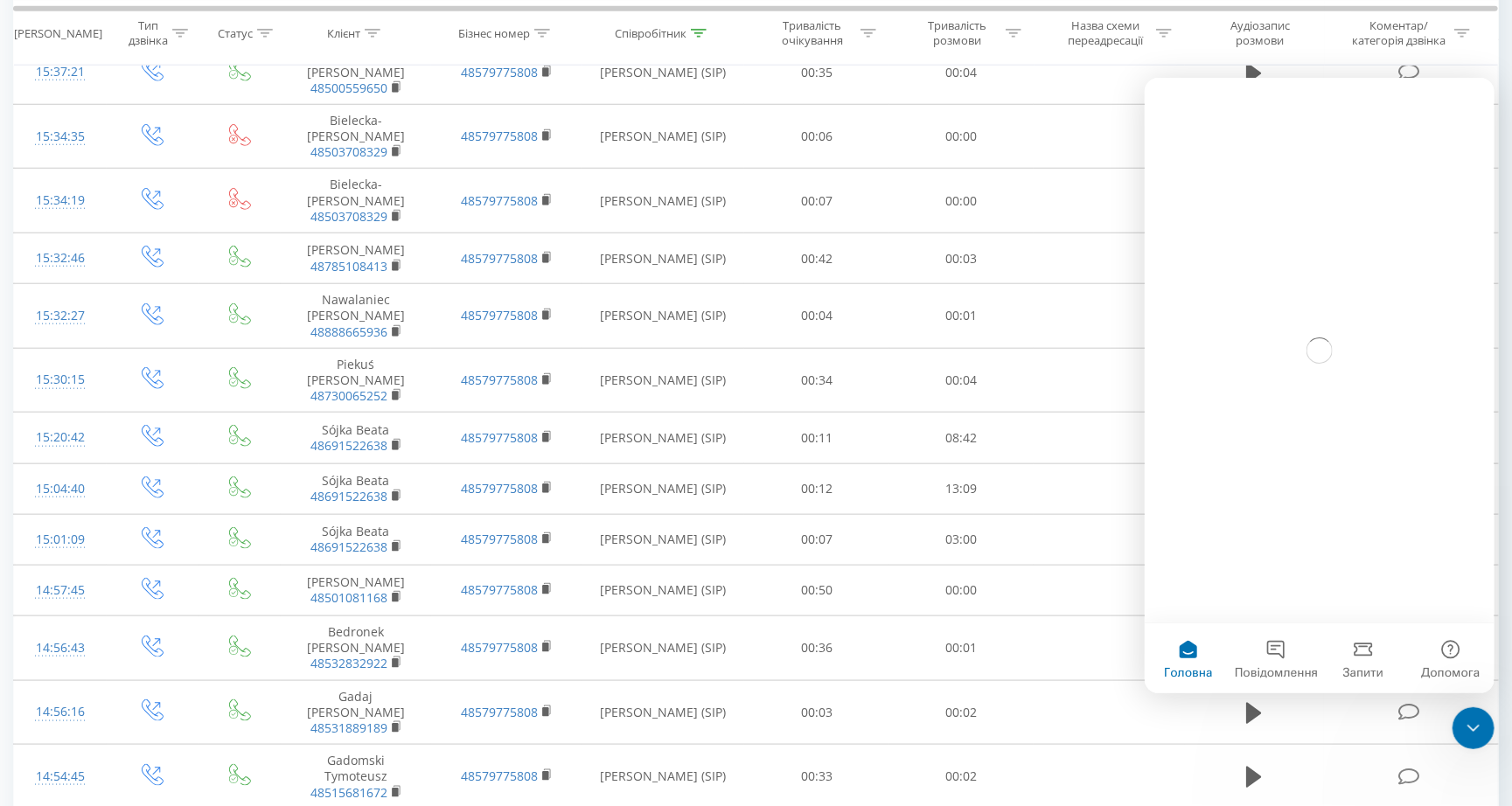 scroll, scrollTop: 0, scrollLeft: 0, axis: both 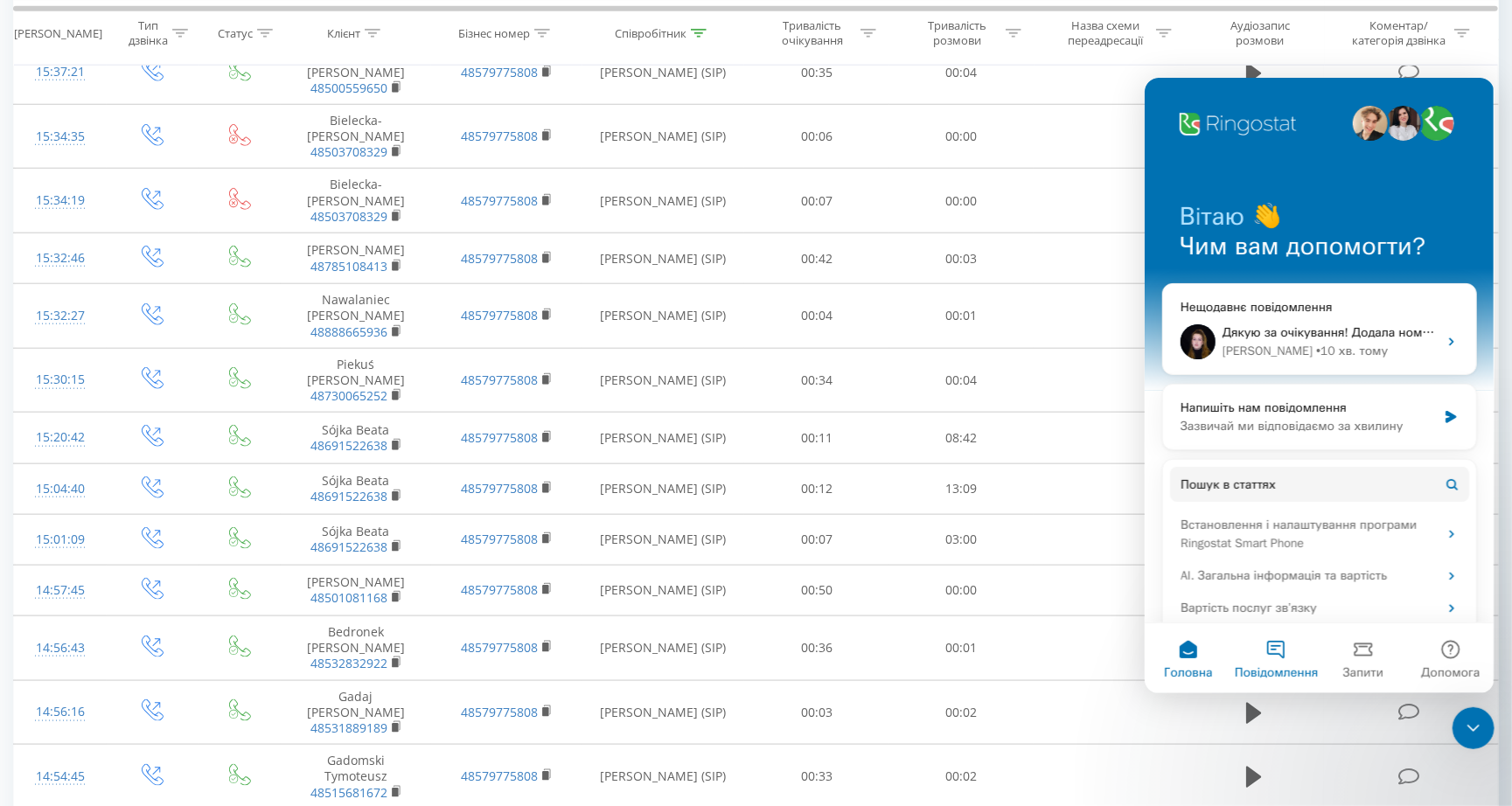 click on "Повідомлення" at bounding box center [1275, 657] 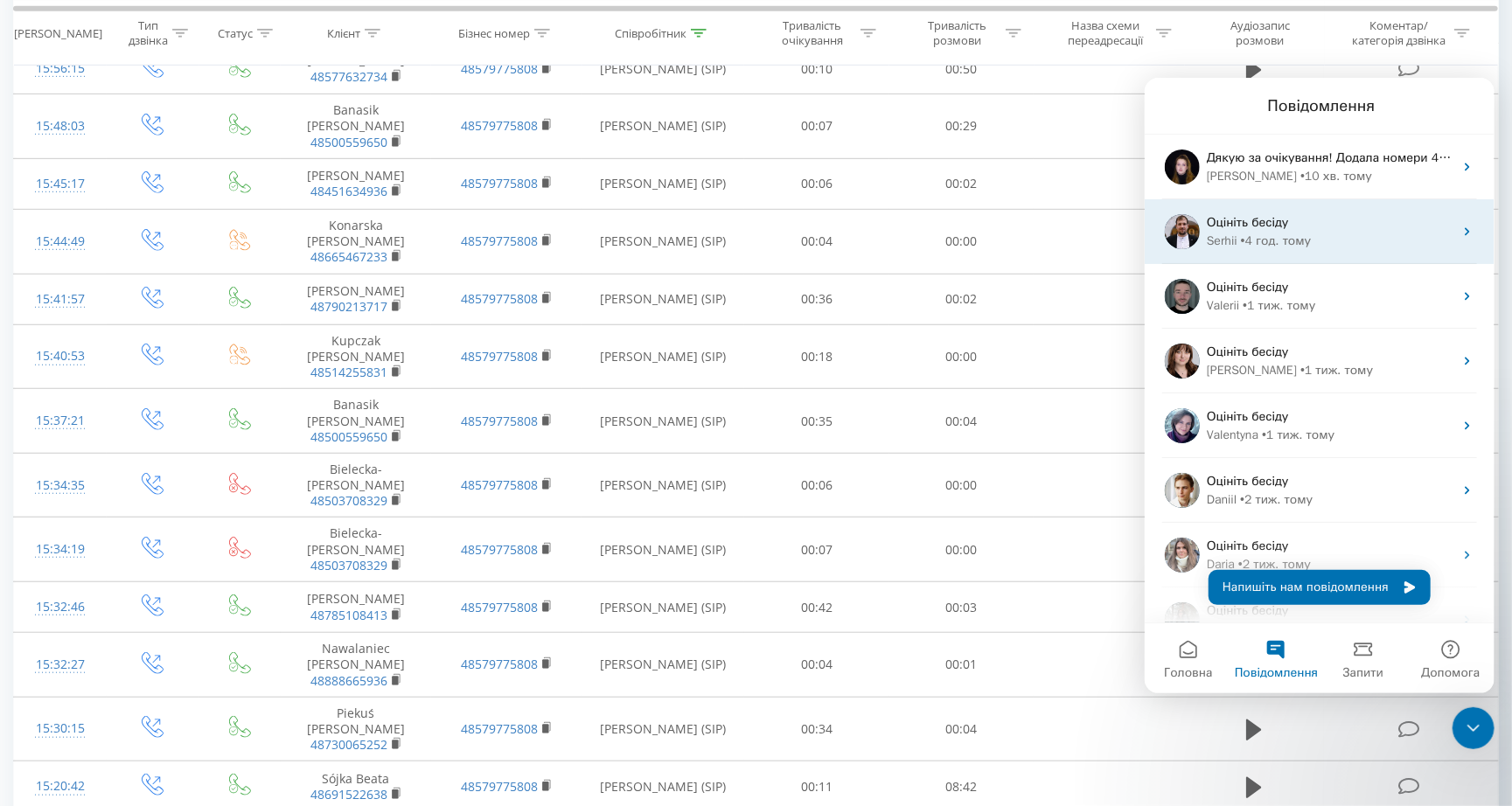 scroll, scrollTop: 388, scrollLeft: 0, axis: vertical 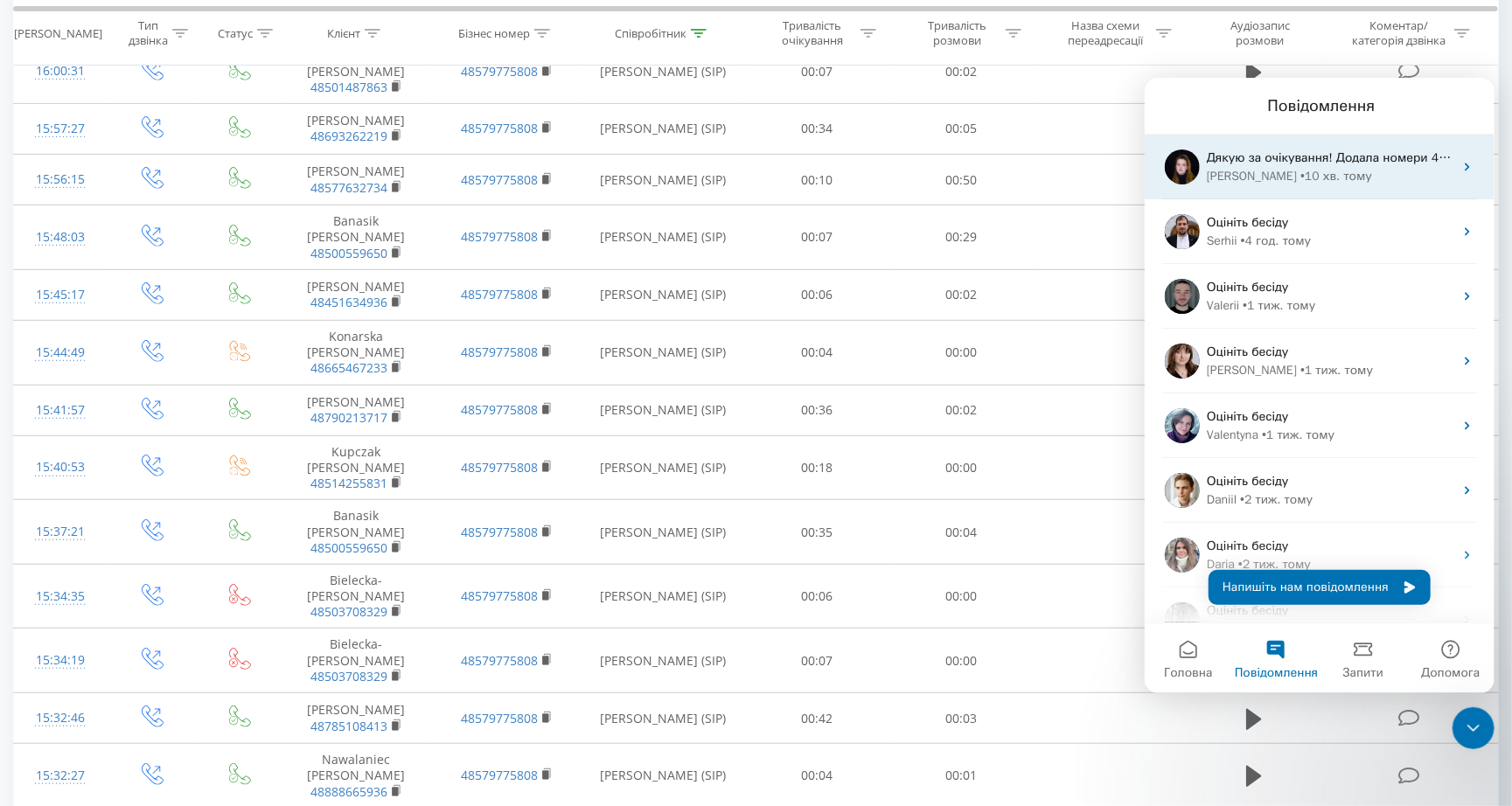 click on "Дякую за очікування!  Додала номери 48799356048 katazyna lisiak 48799399832 livia kodiy  Уточніть, будь ласка, на вхідну лінію ставити остовний сценарій переадресації?" at bounding box center [1705, 156] 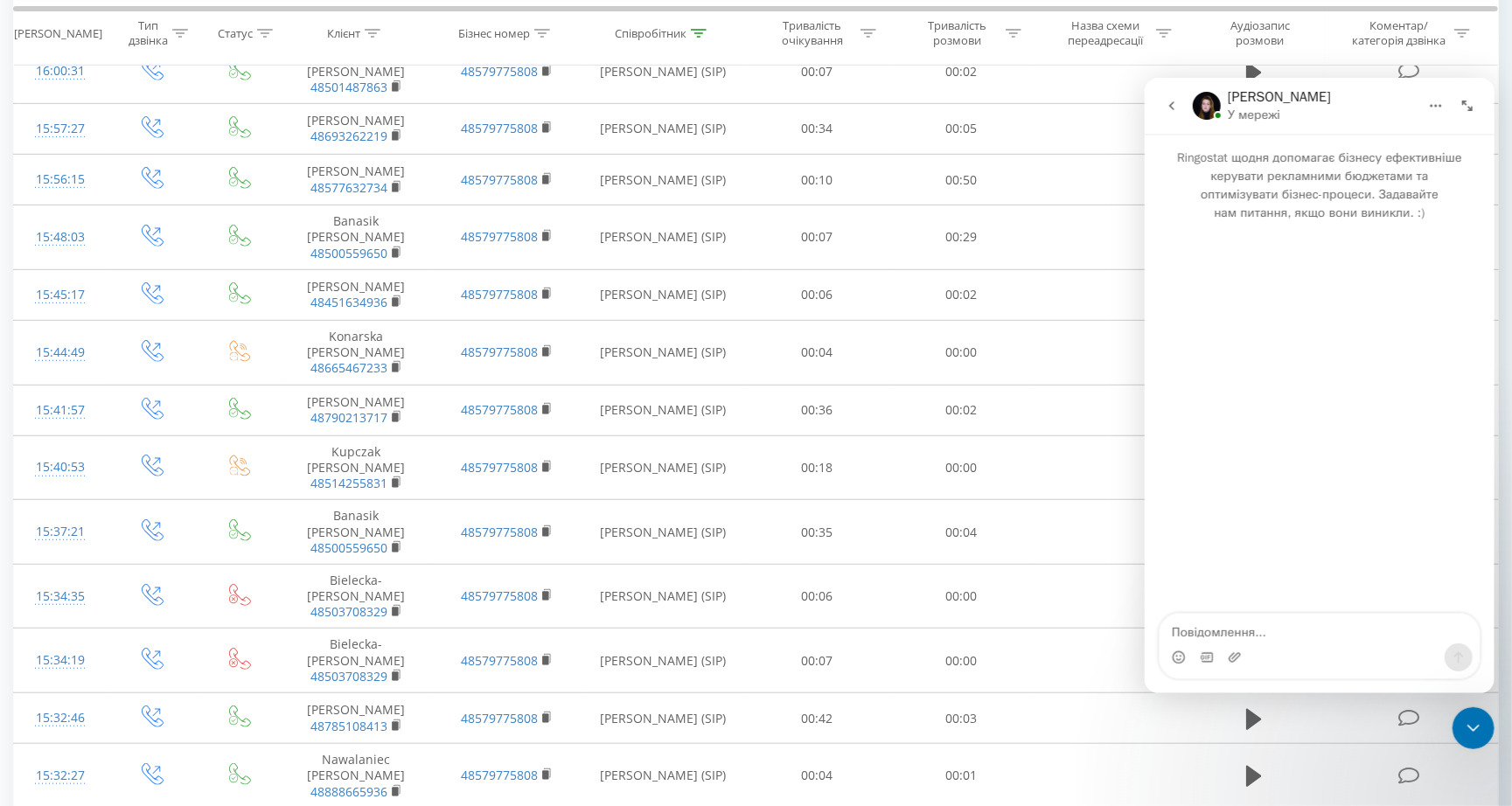 scroll, scrollTop: 649, scrollLeft: 0, axis: vertical 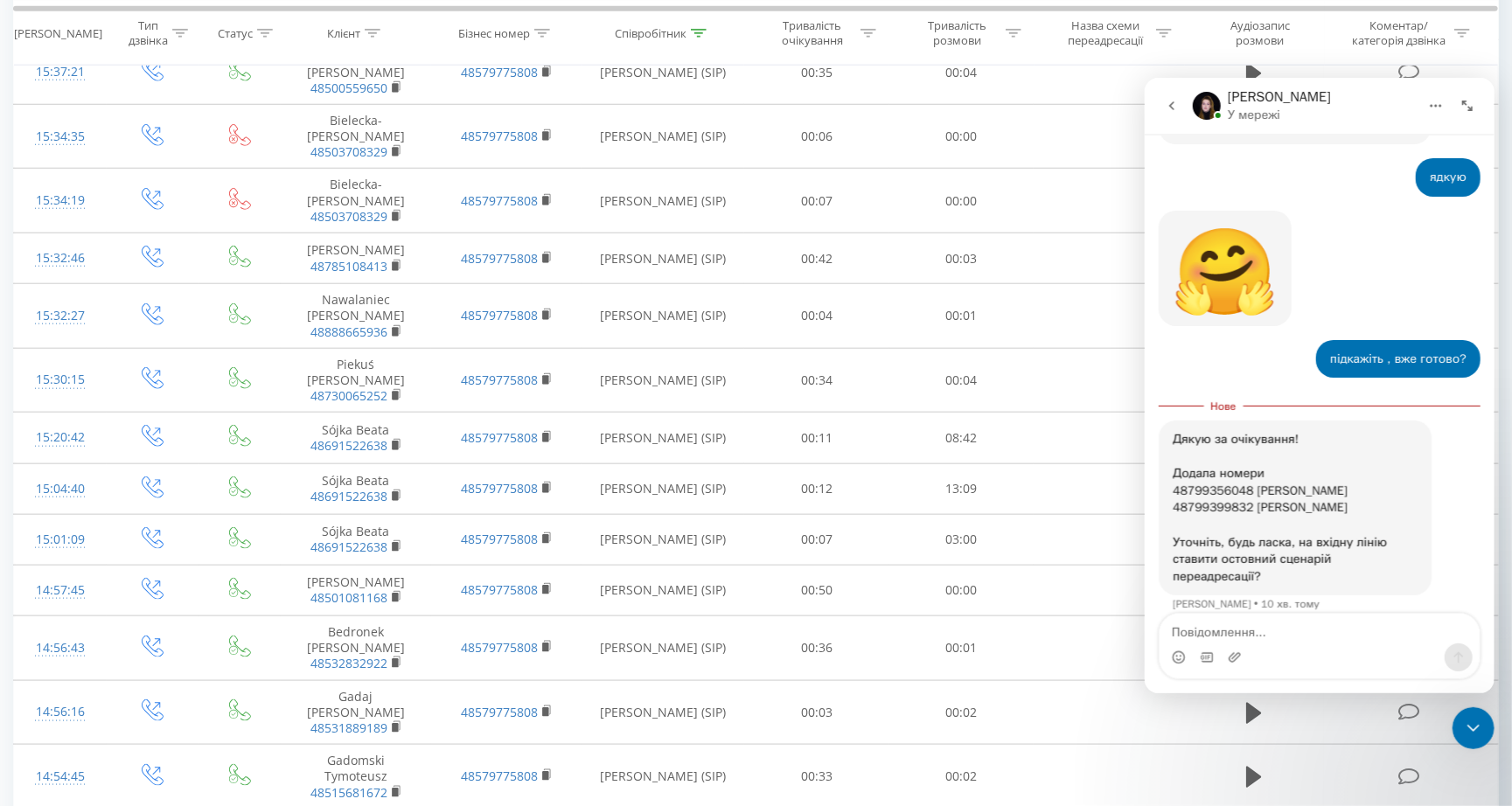 click at bounding box center (1319, 628) 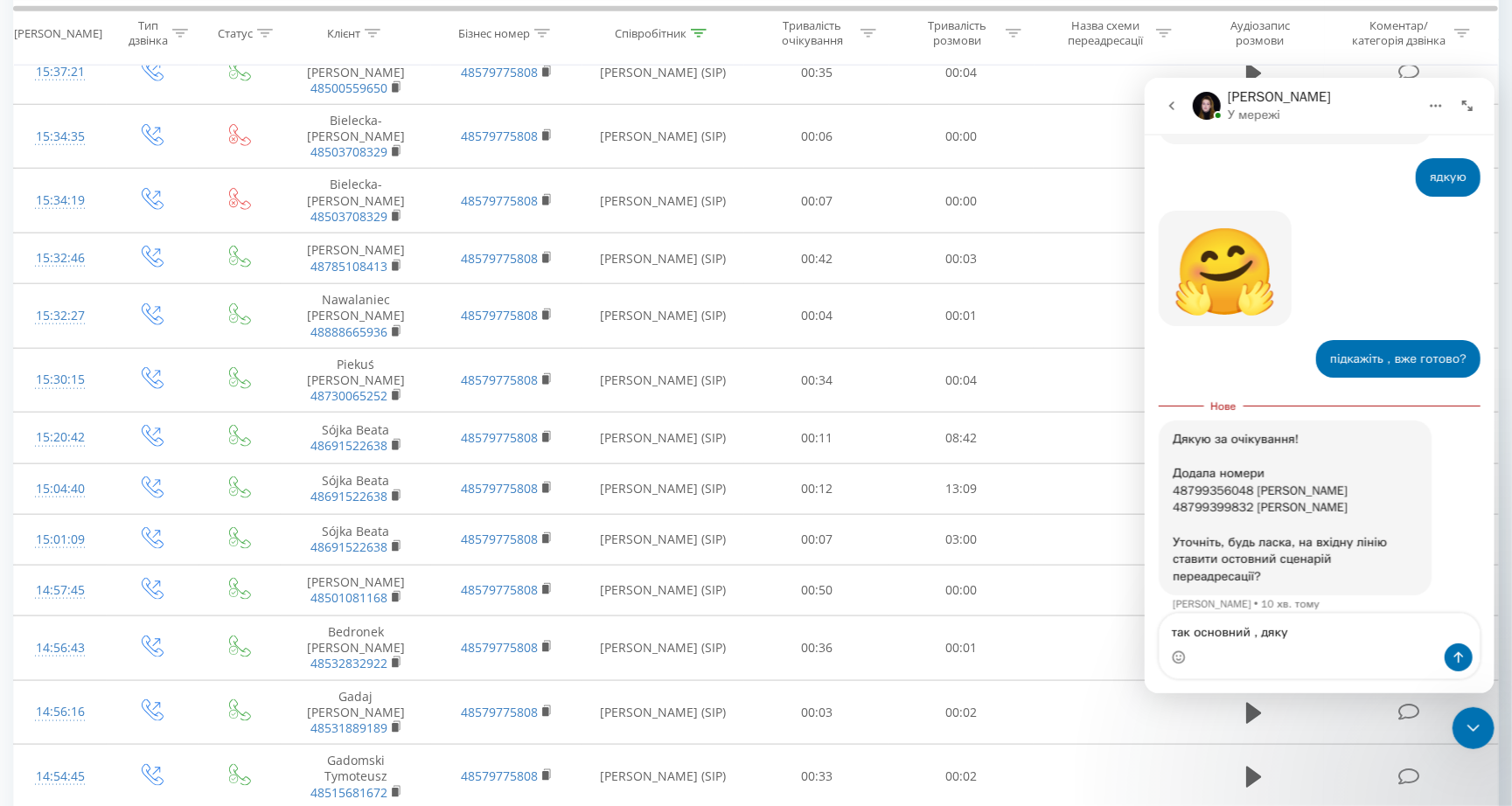 type on "так основний , дякую" 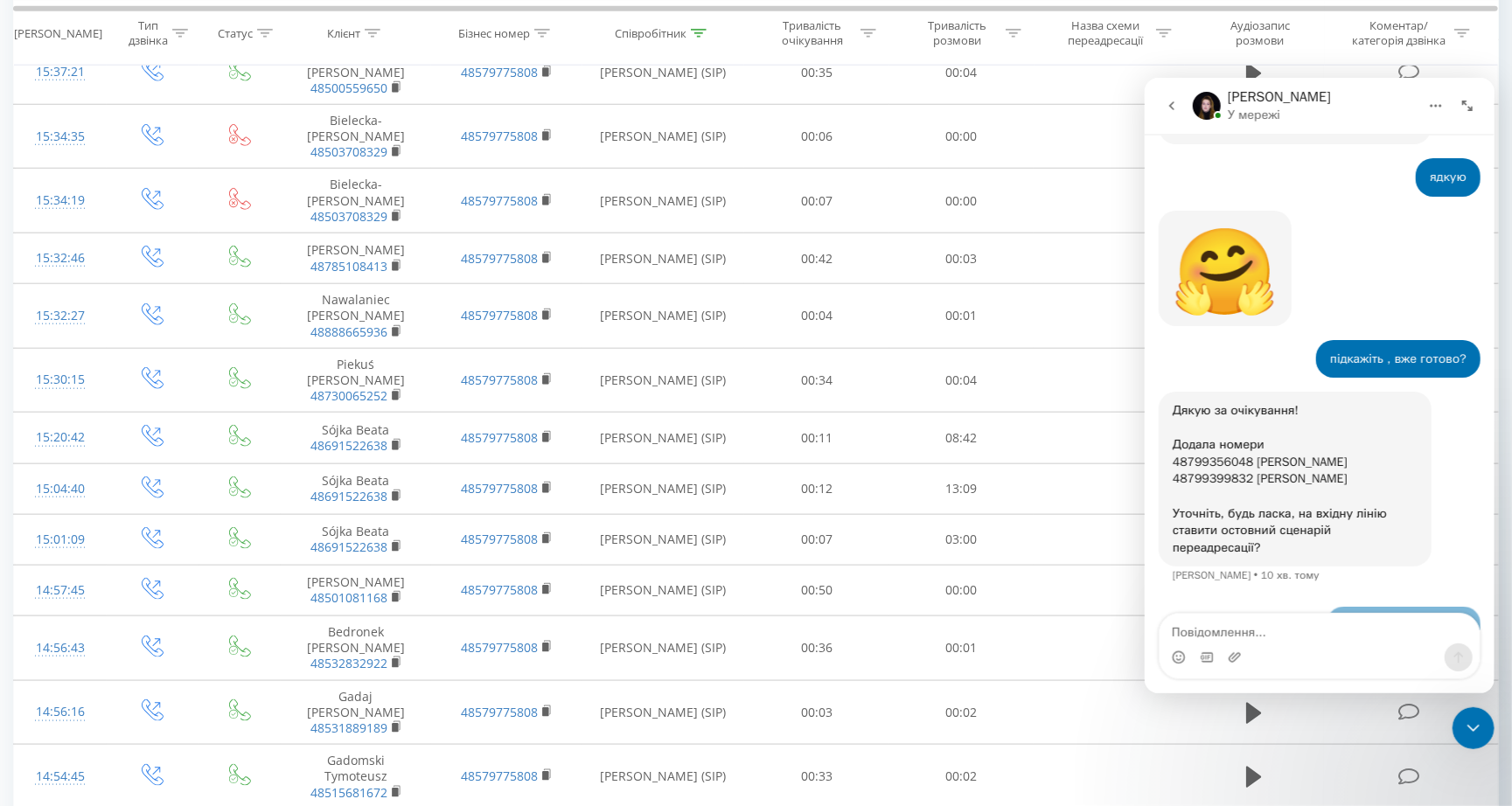 scroll, scrollTop: 498, scrollLeft: 0, axis: vertical 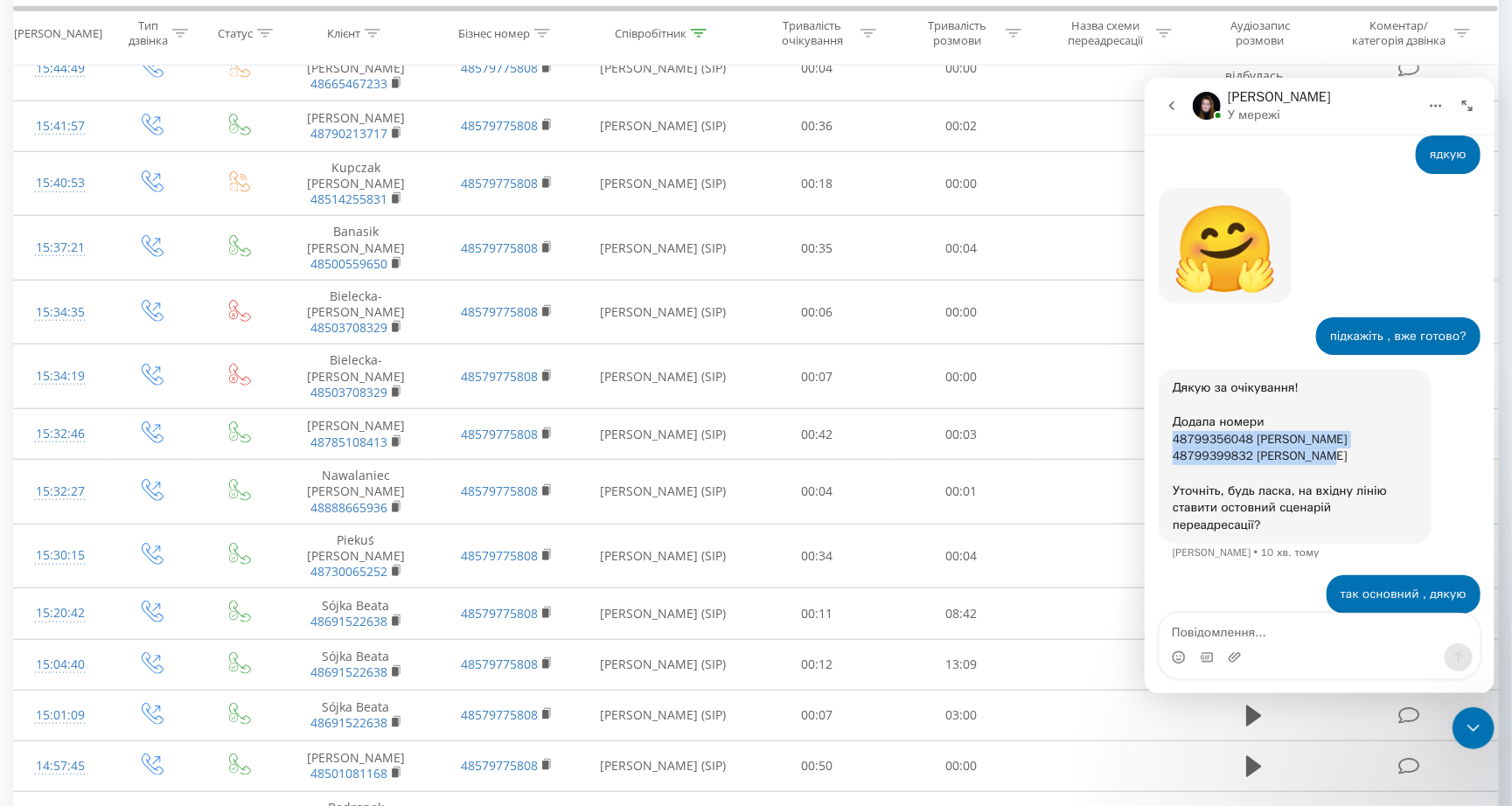 drag, startPoint x: 1329, startPoint y: 433, endPoint x: 1146, endPoint y: 417, distance: 183.69812 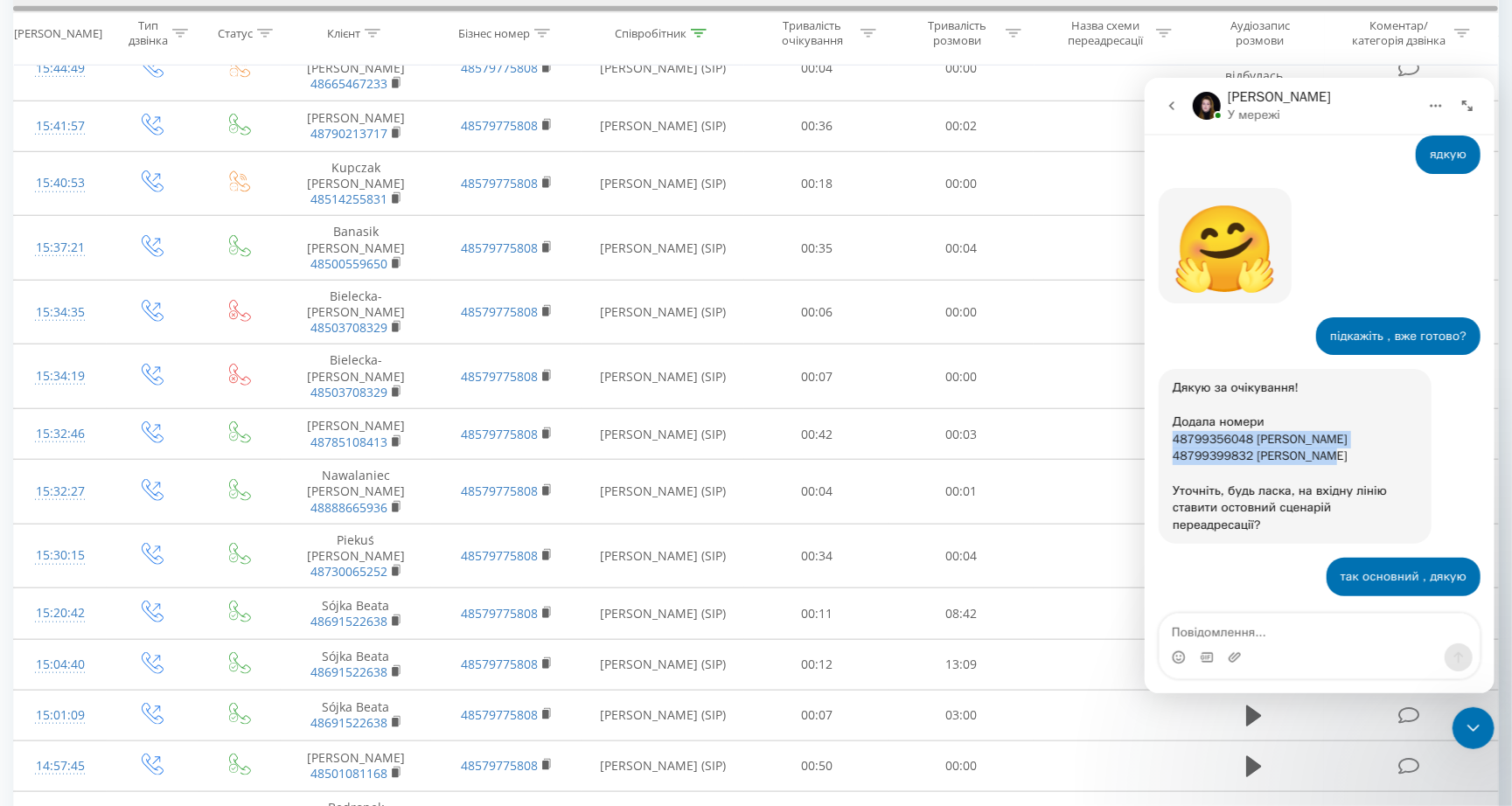 scroll, scrollTop: 0, scrollLeft: 0, axis: both 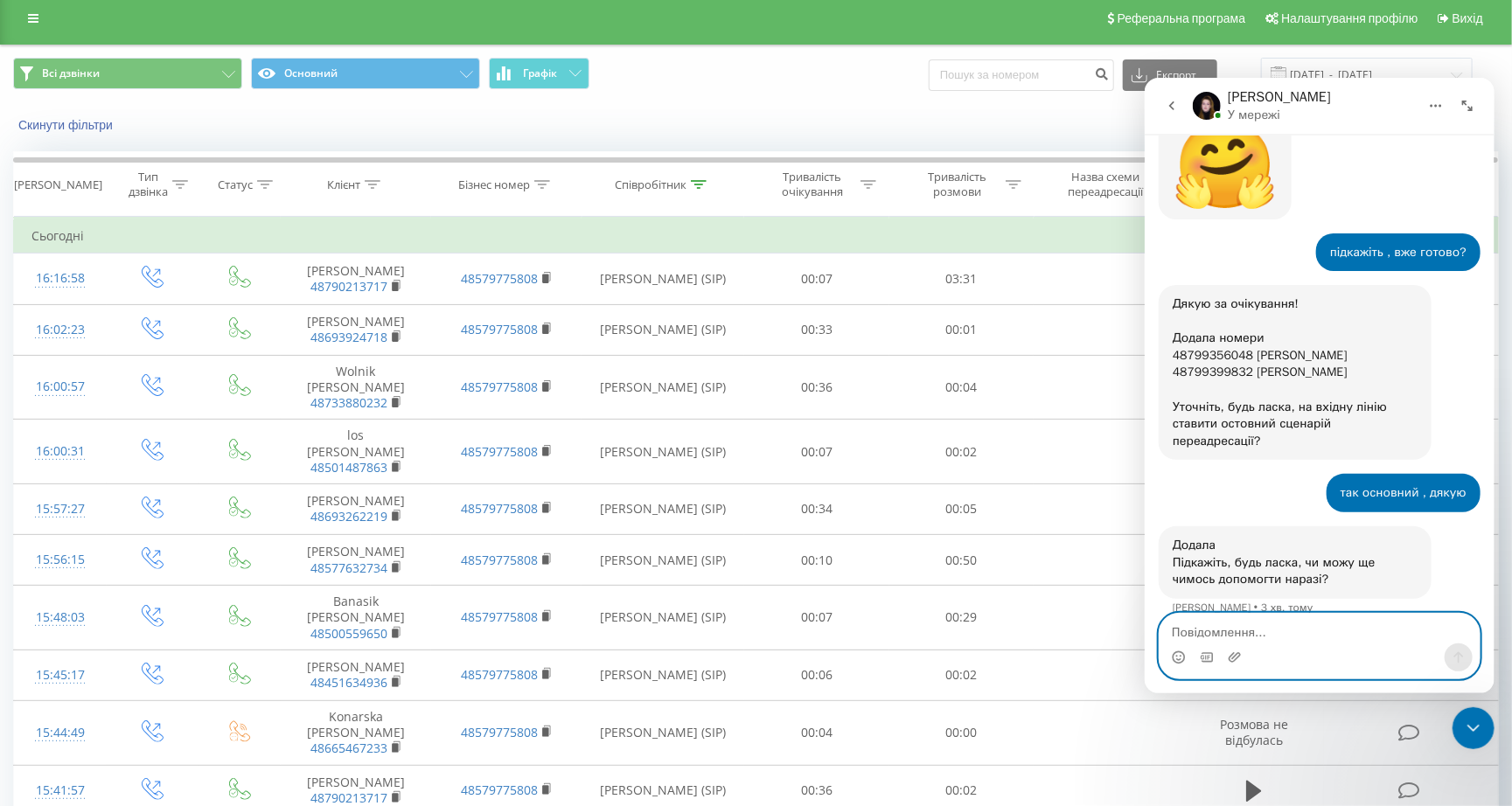 click at bounding box center [1319, 628] 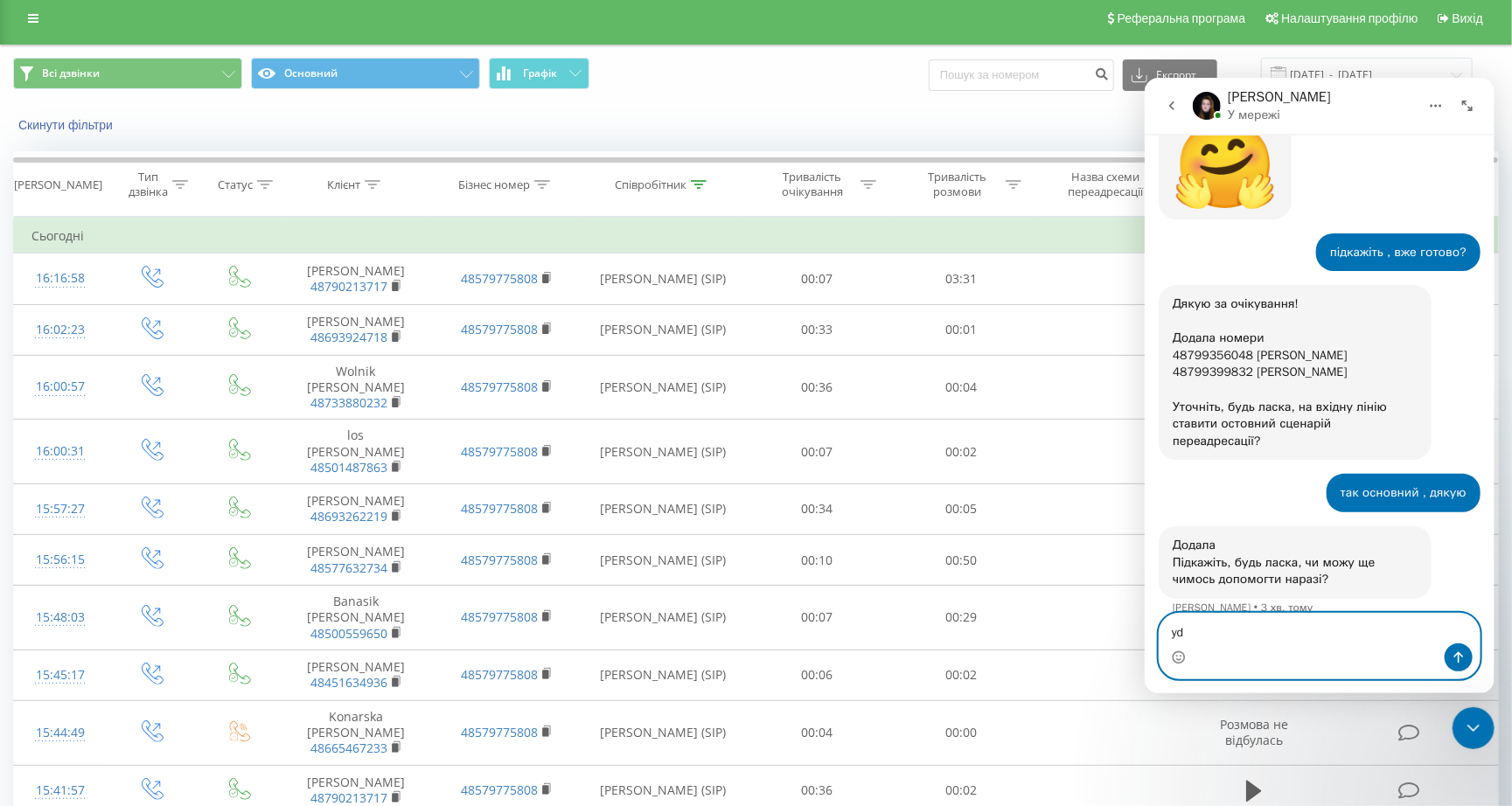 type on "y" 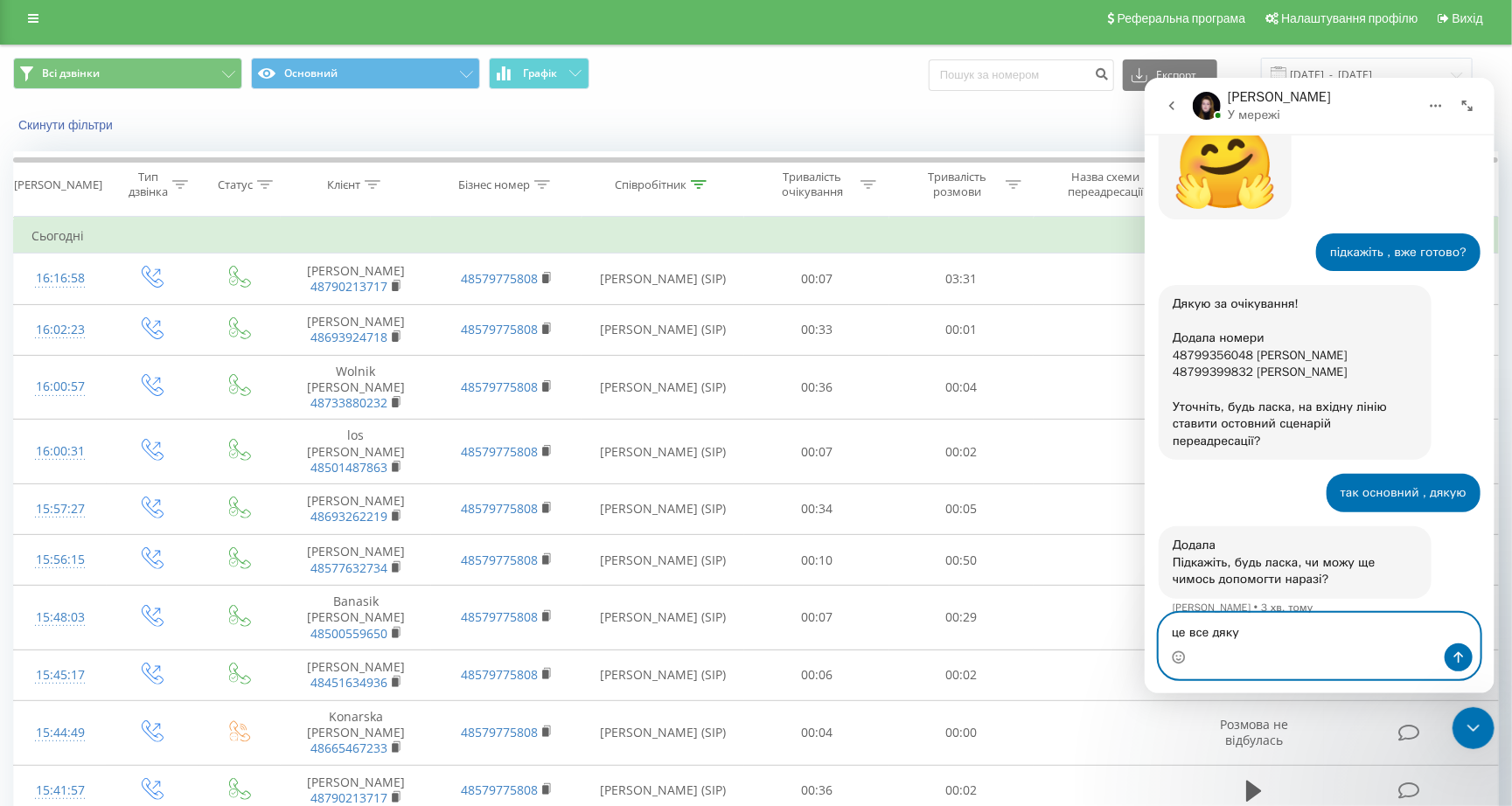 type on "це все дякую" 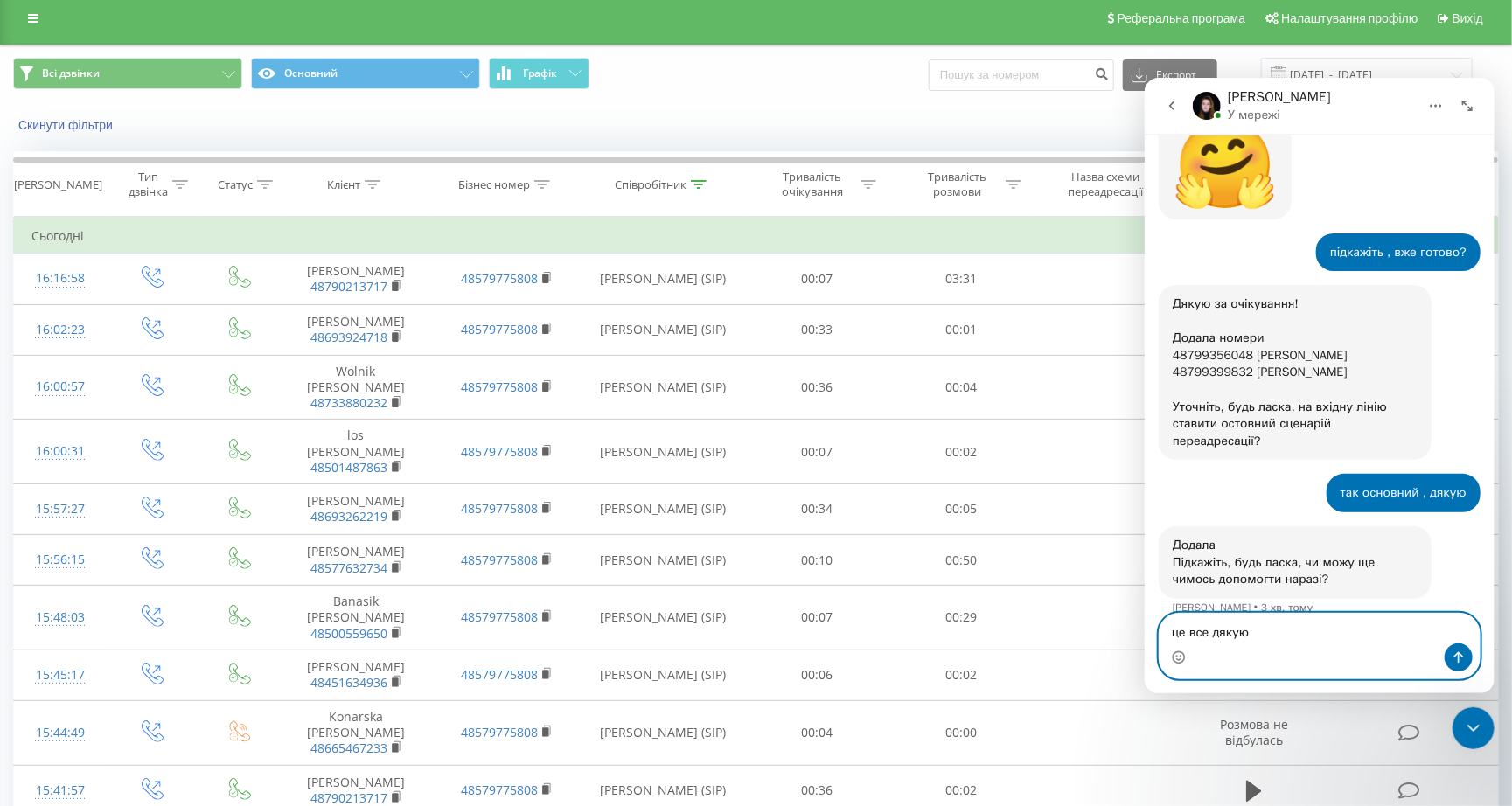 type 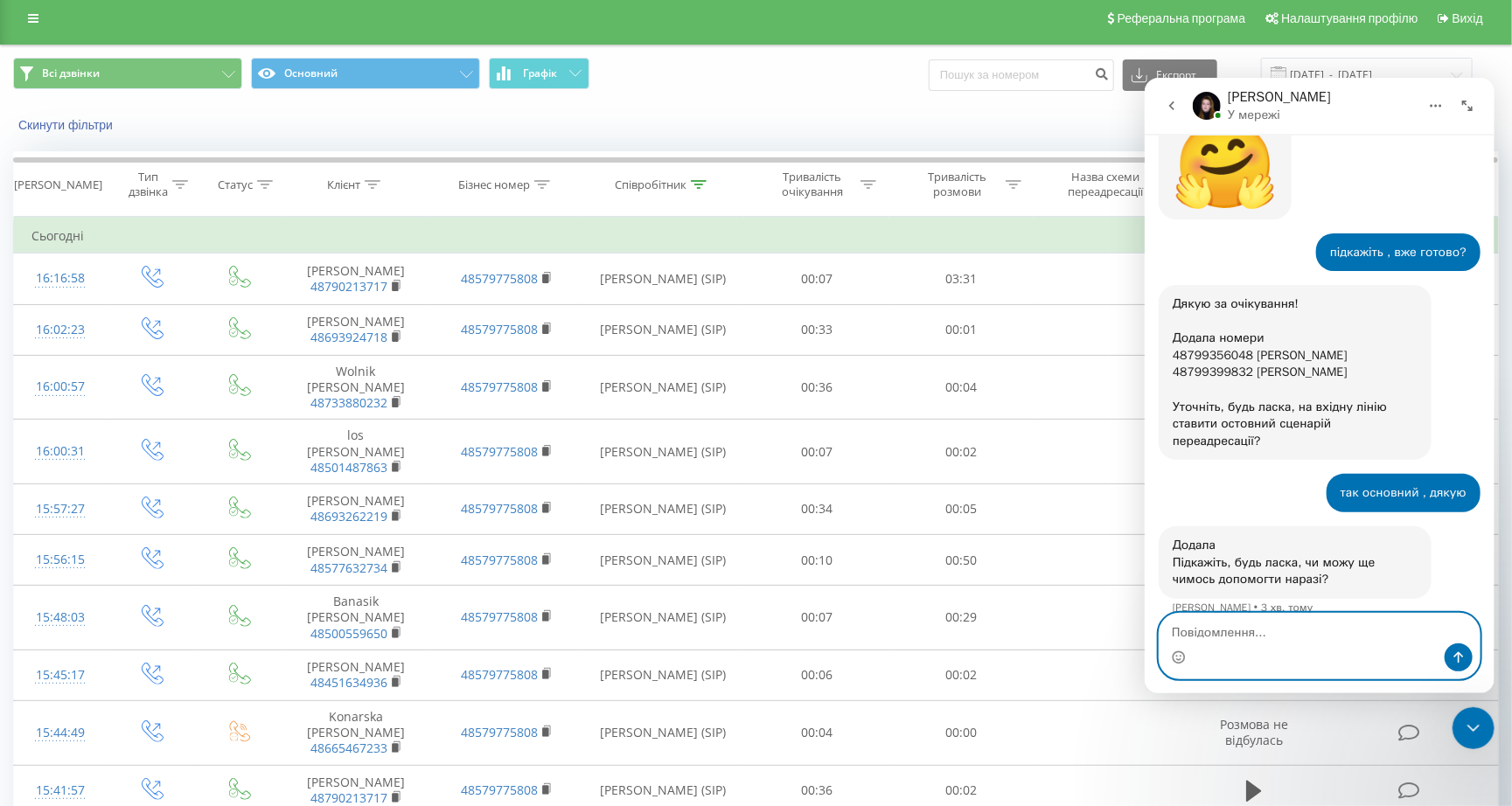 scroll, scrollTop: 634, scrollLeft: 0, axis: vertical 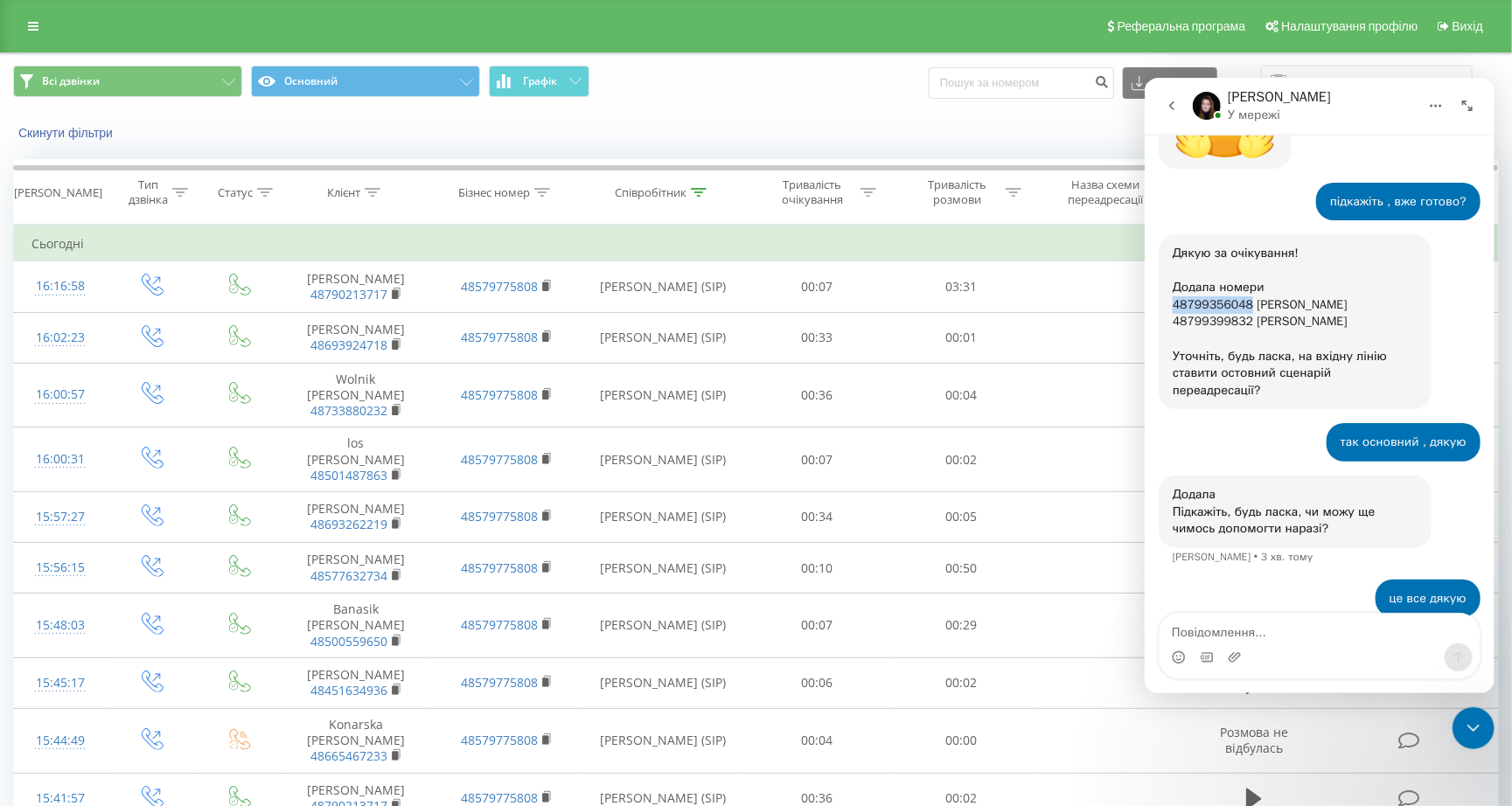 drag, startPoint x: 1170, startPoint y: 284, endPoint x: 1256, endPoint y: 286, distance: 86.02325 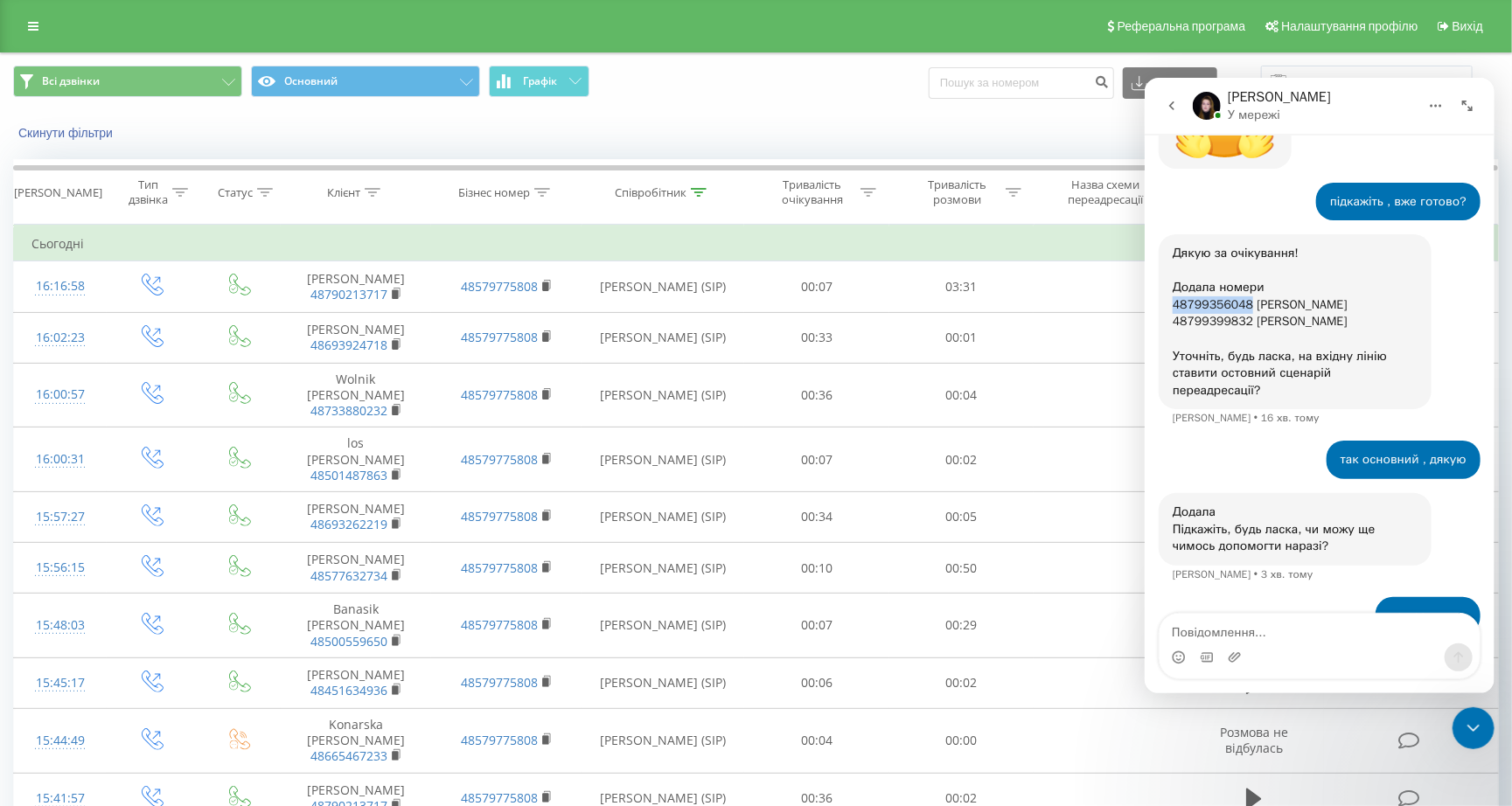 copy on "48799356048" 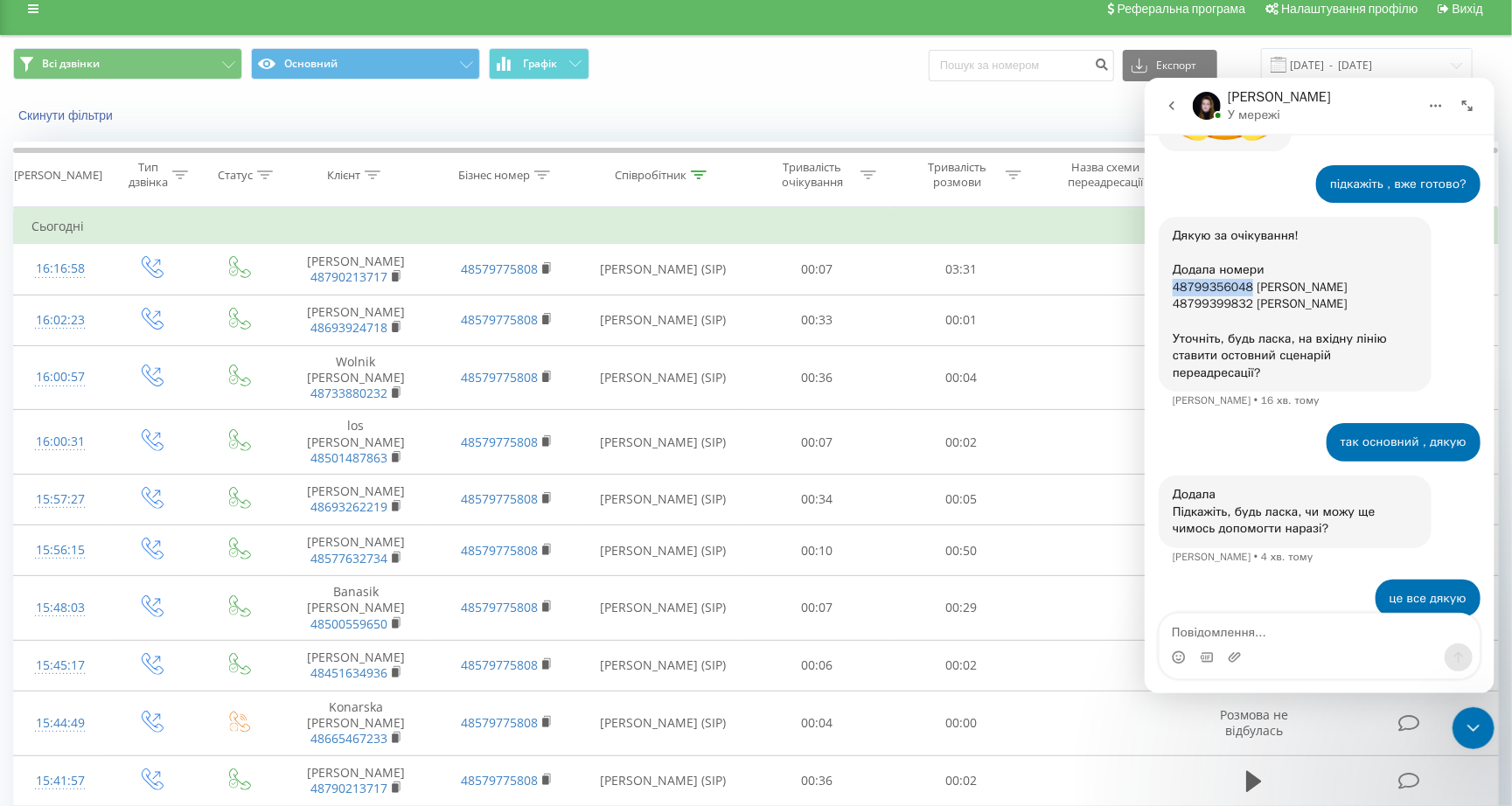 scroll, scrollTop: 0, scrollLeft: 0, axis: both 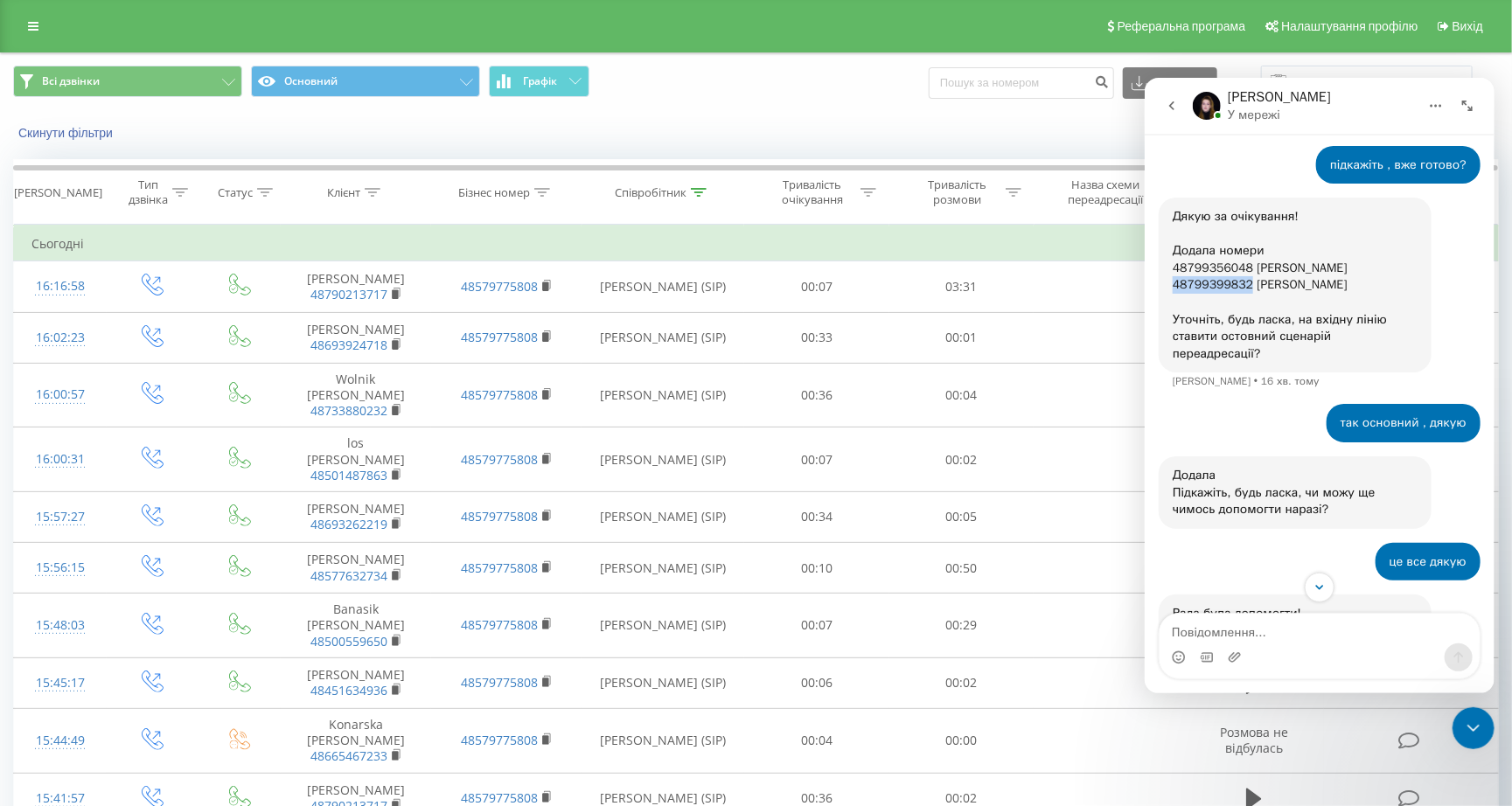 drag, startPoint x: 1175, startPoint y: 261, endPoint x: 1255, endPoint y: 264, distance: 80.05623 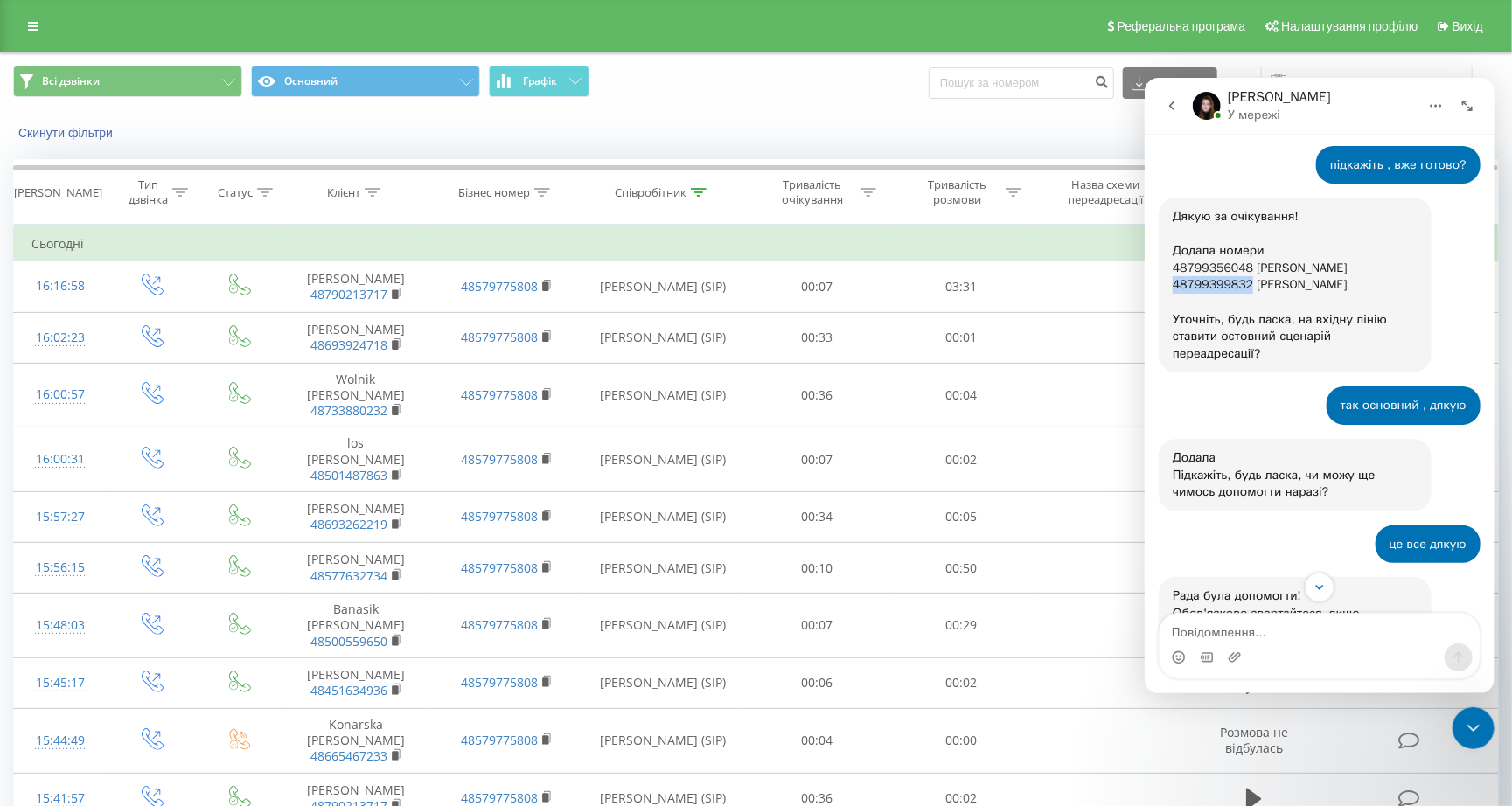 copy on "48799399832" 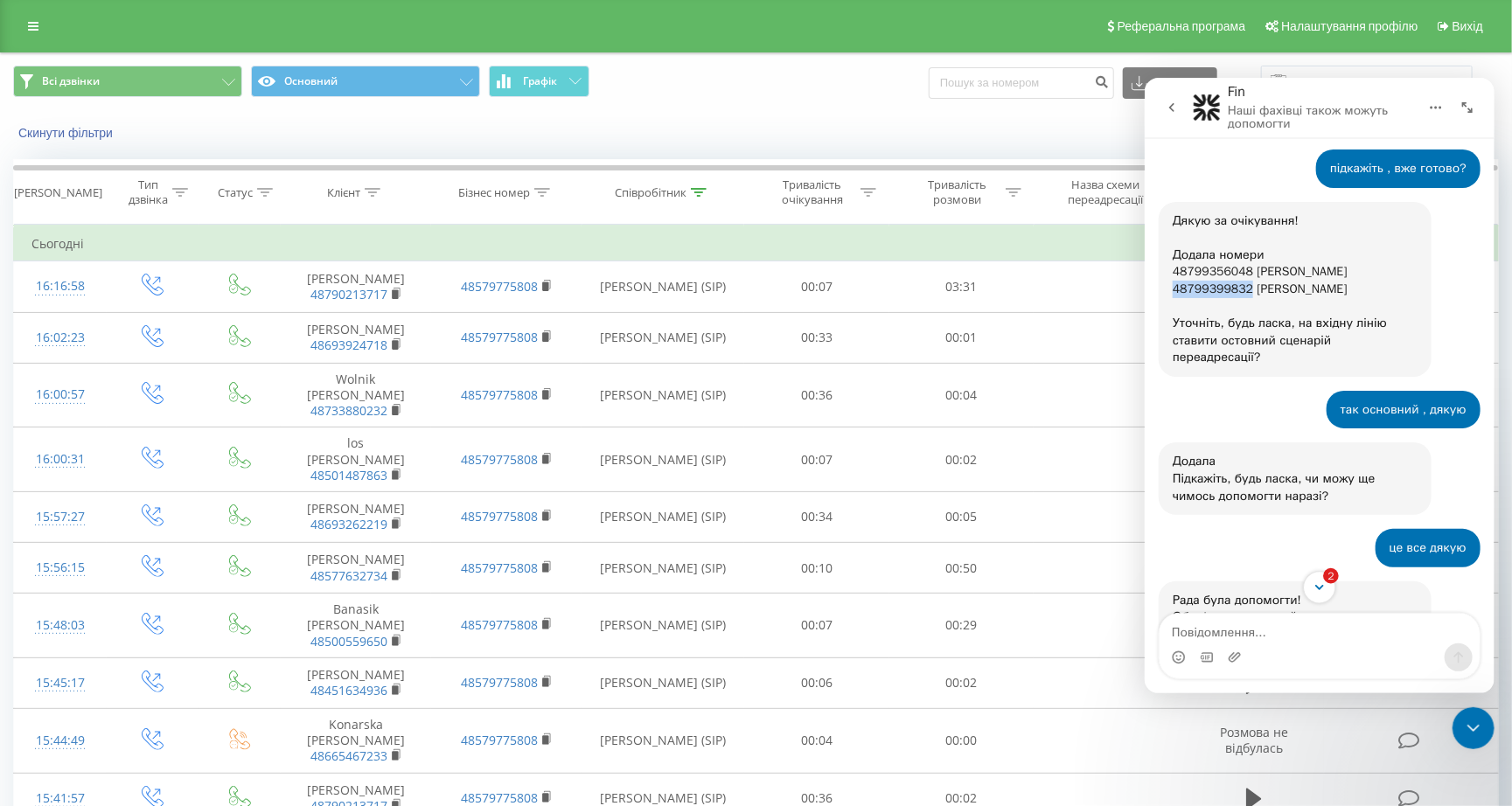 click on "2" at bounding box center [1318, 586] 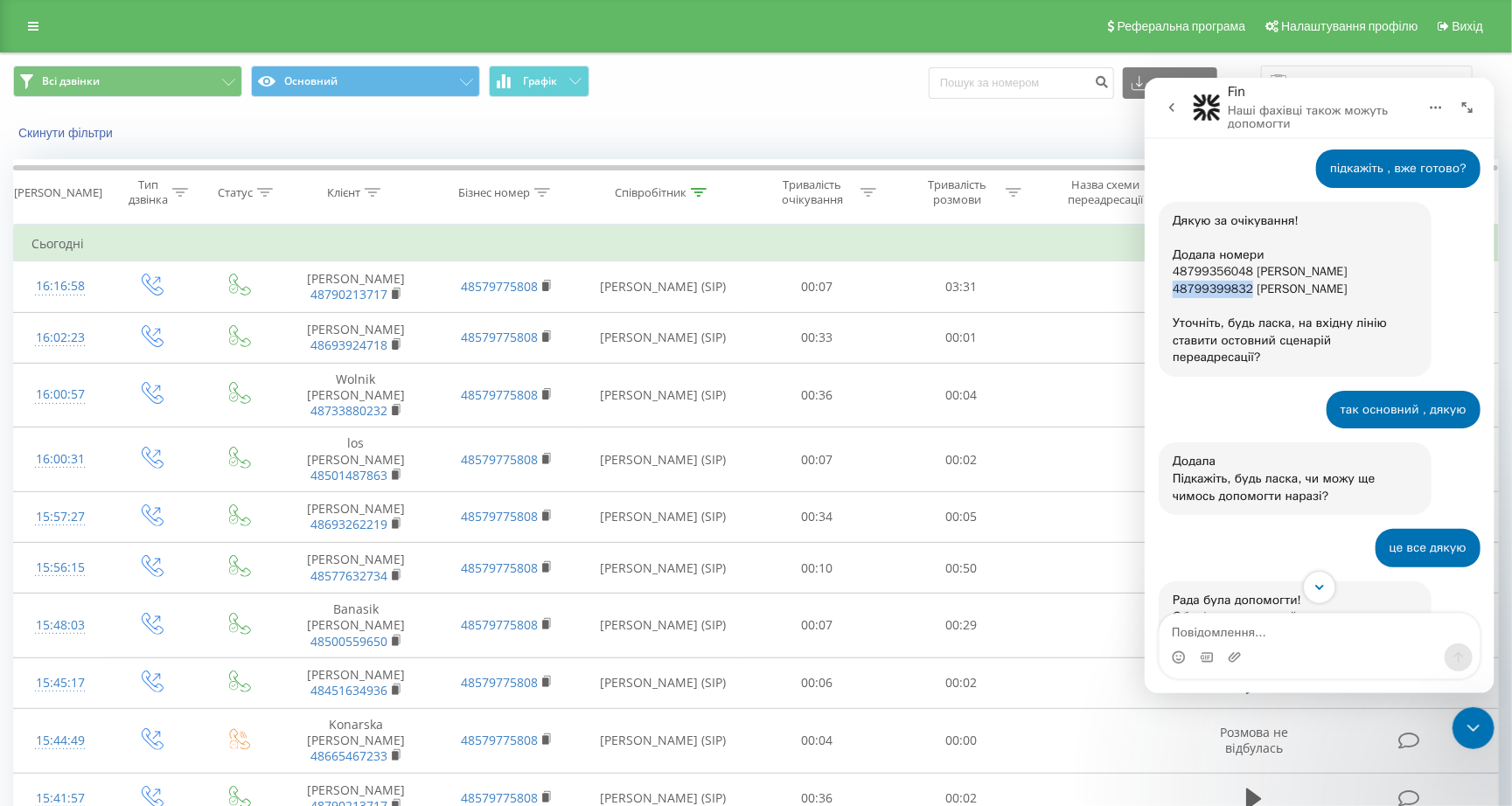 scroll, scrollTop: 410, scrollLeft: 0, axis: vertical 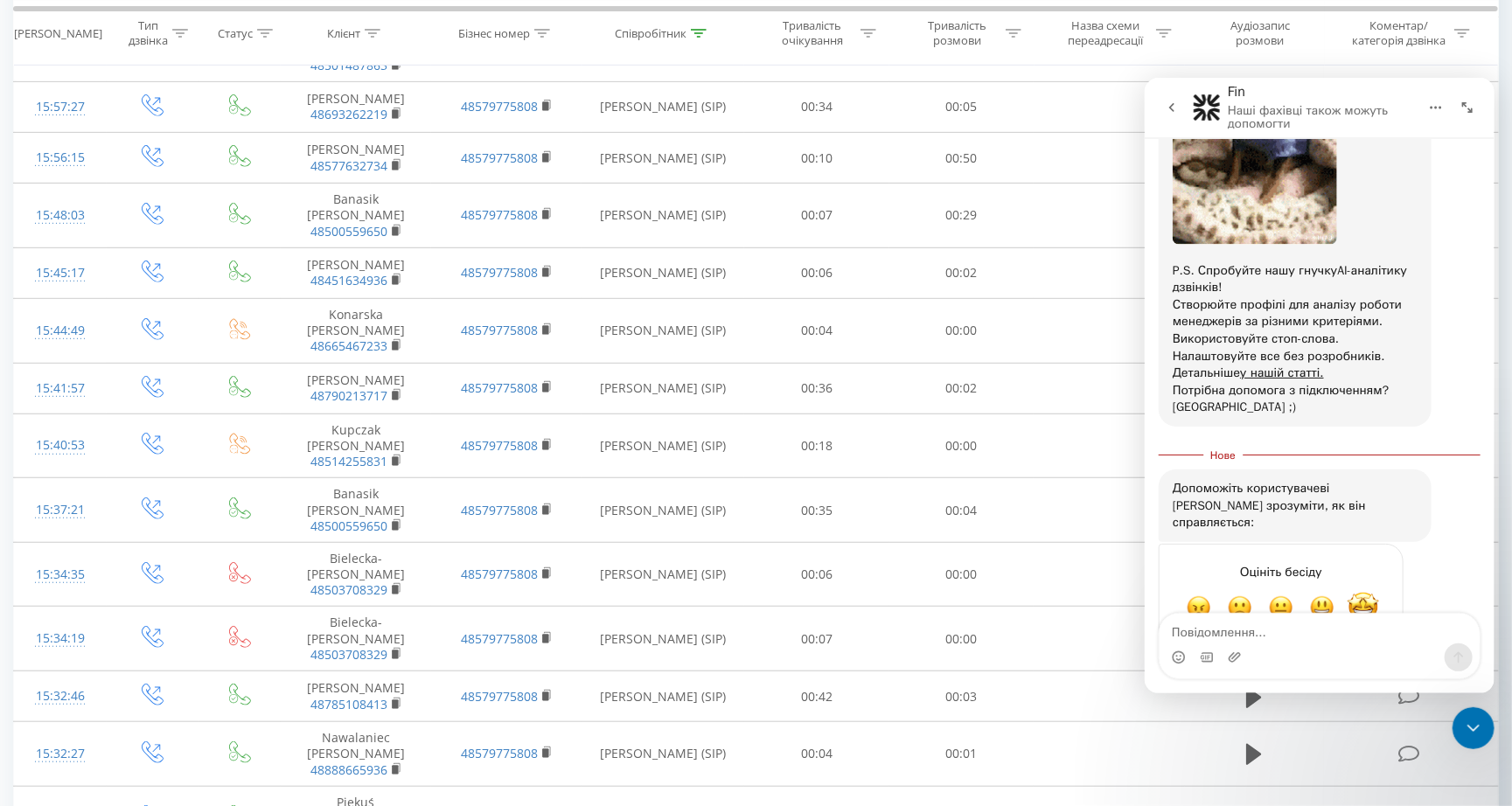 click at bounding box center [1362, 607] 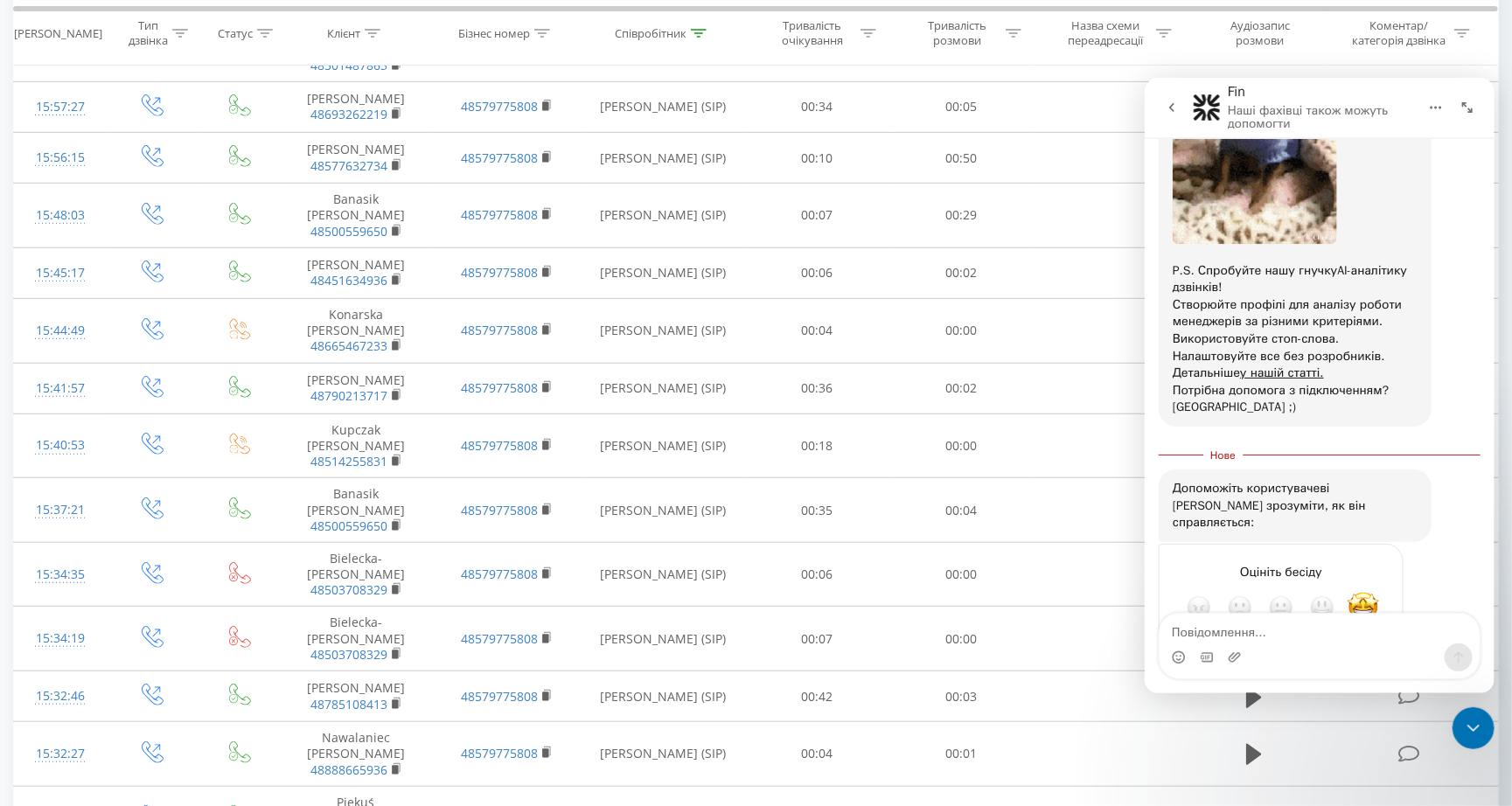 scroll, scrollTop: 1351, scrollLeft: 0, axis: vertical 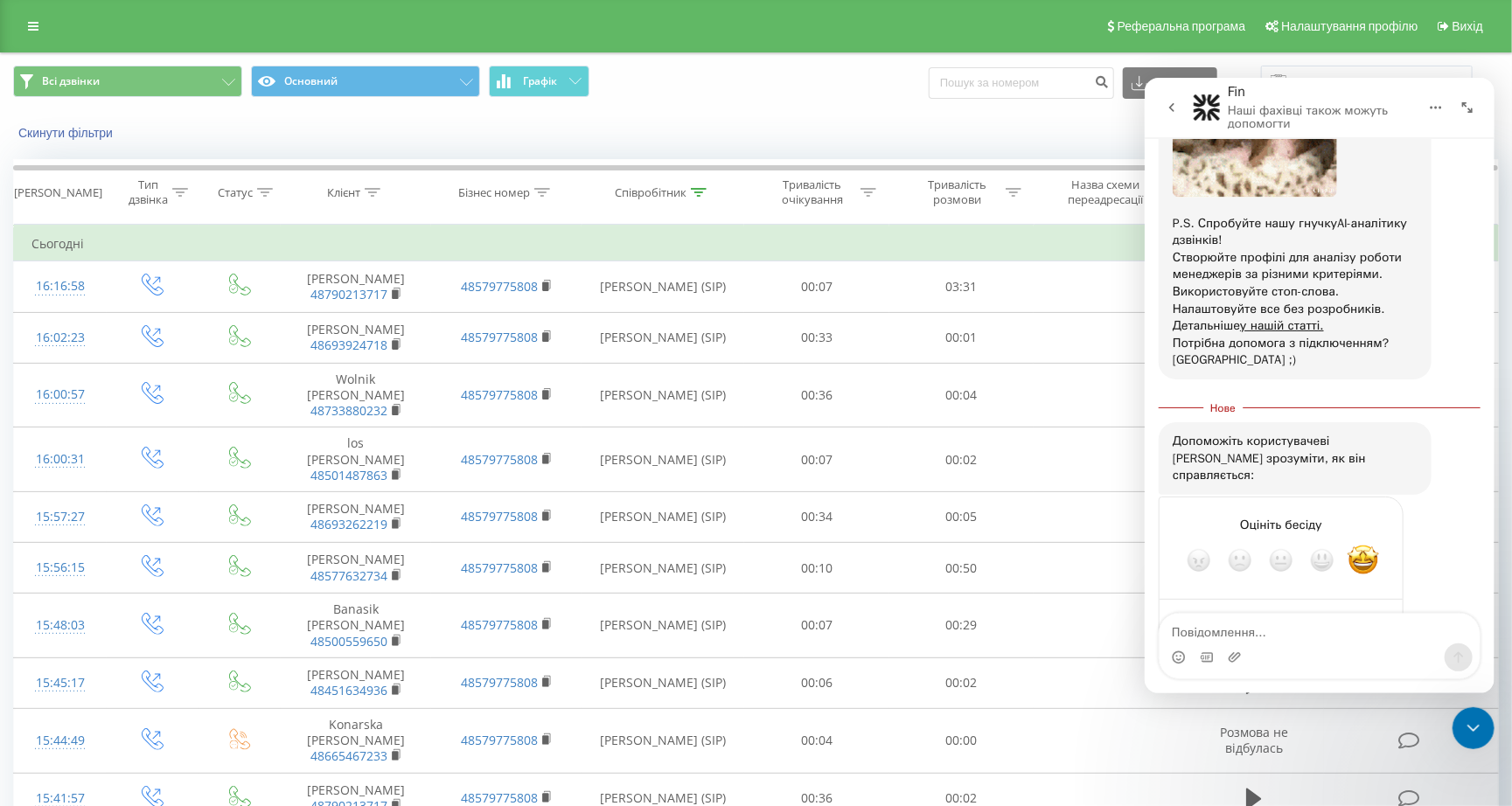 click on "Реферальна програма Налаштування профілю Вихід" at bounding box center (756, 26) 